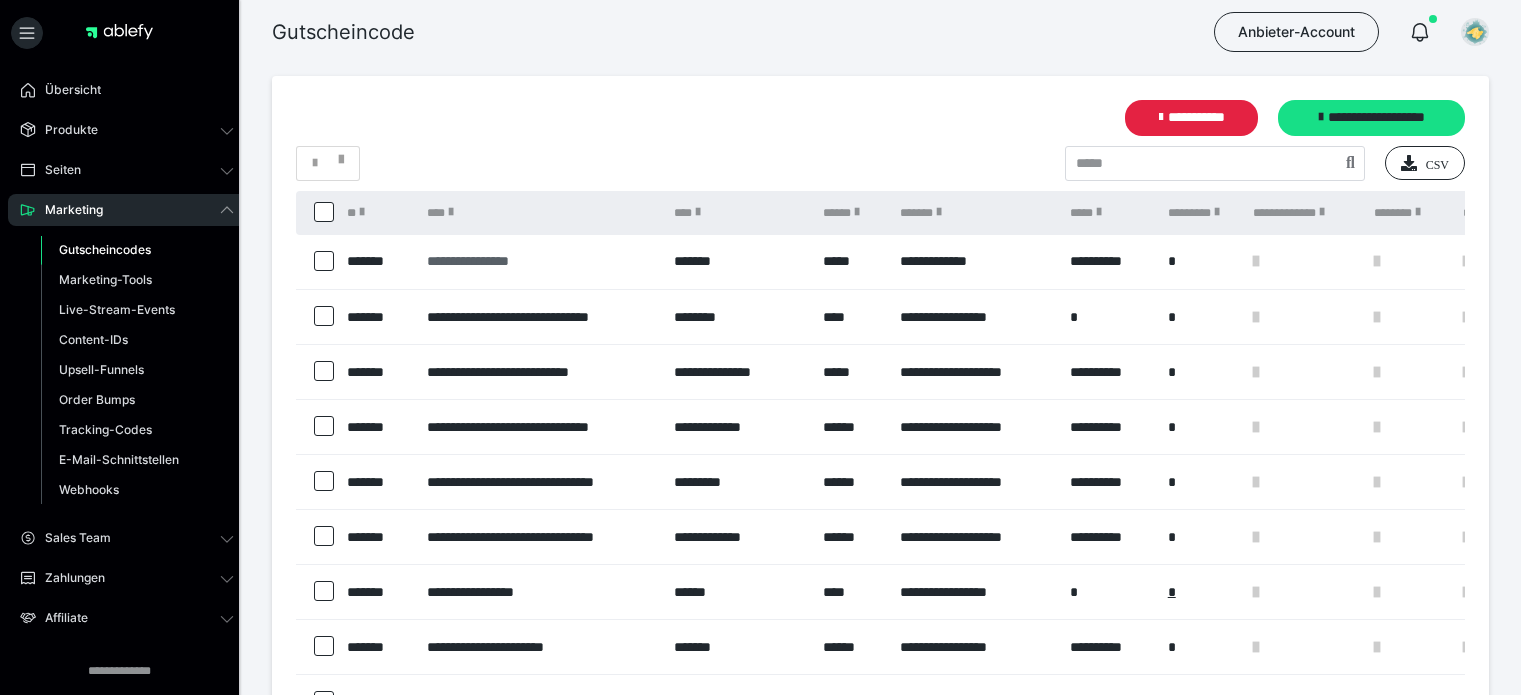 scroll, scrollTop: 0, scrollLeft: 0, axis: both 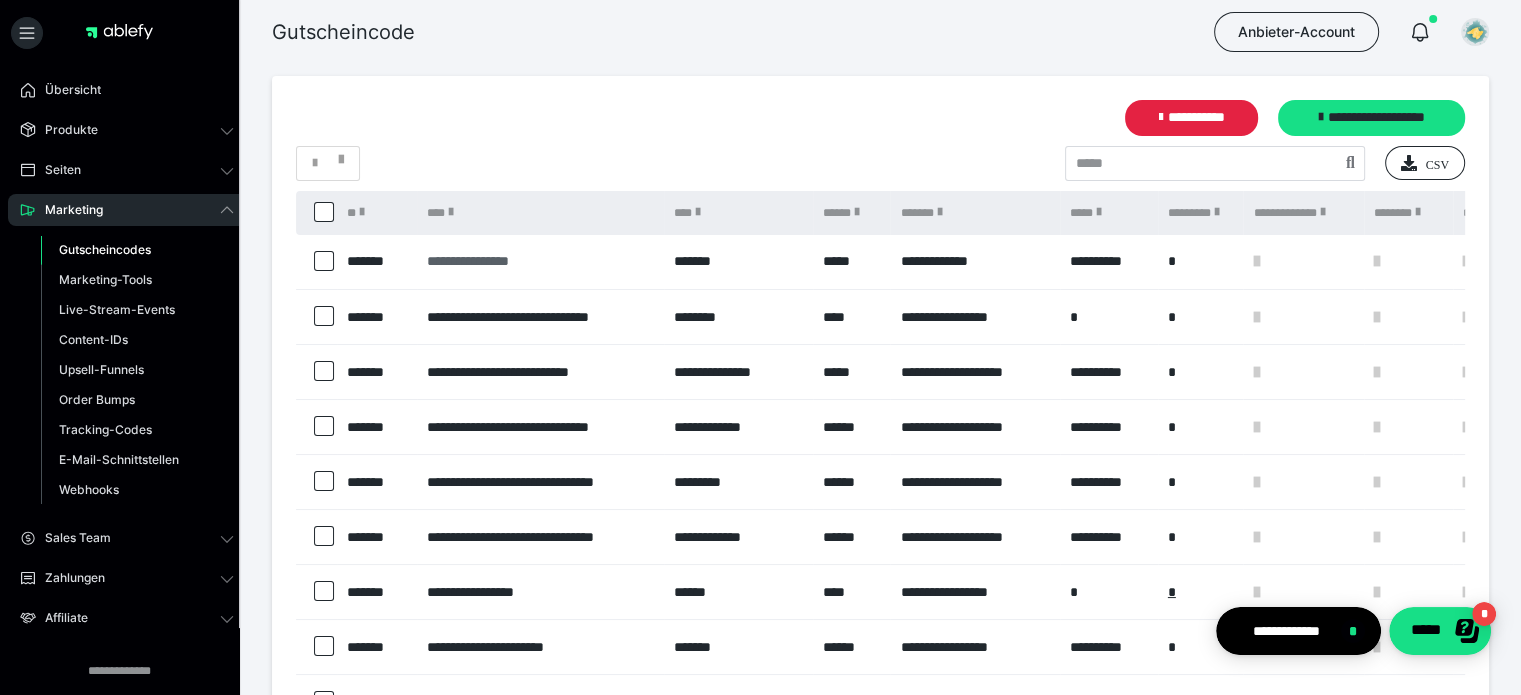 click on "**********" at bounding box center (540, 261) 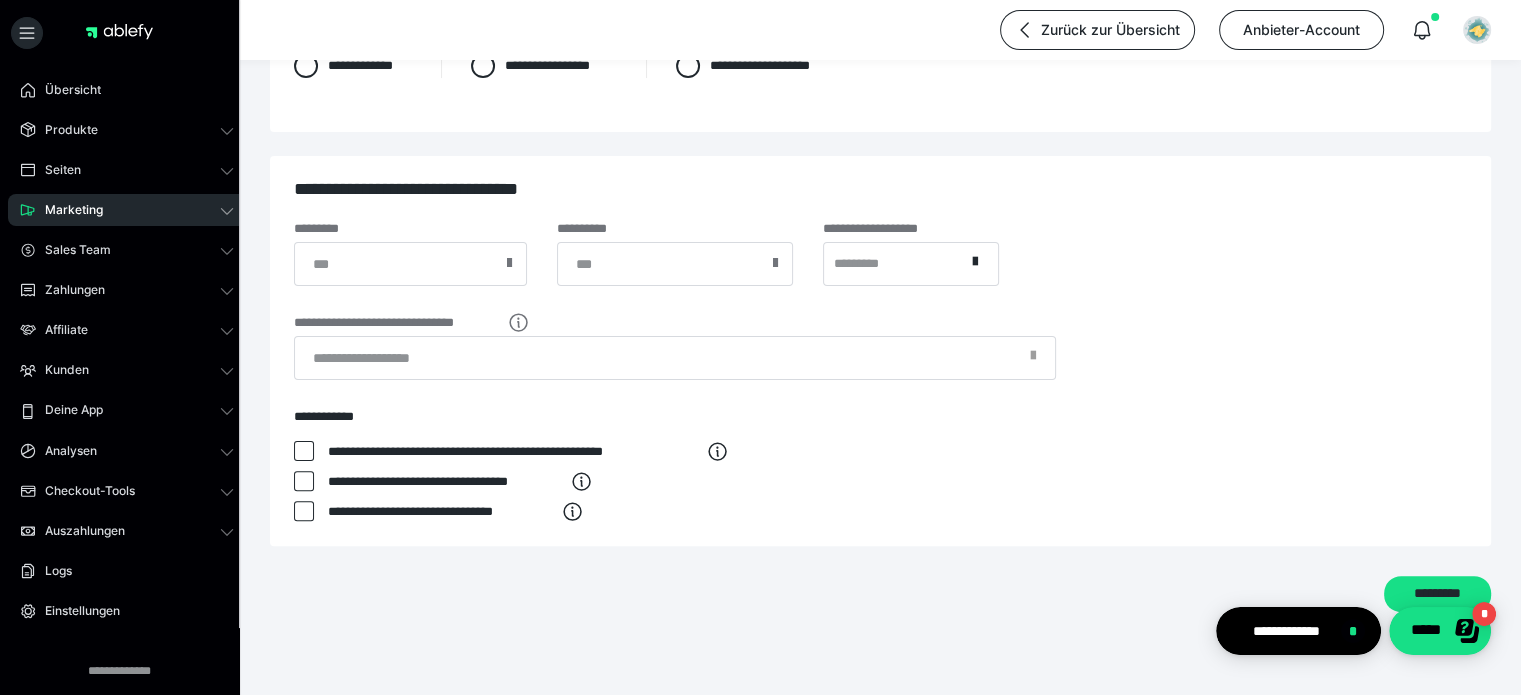 scroll, scrollTop: 495, scrollLeft: 0, axis: vertical 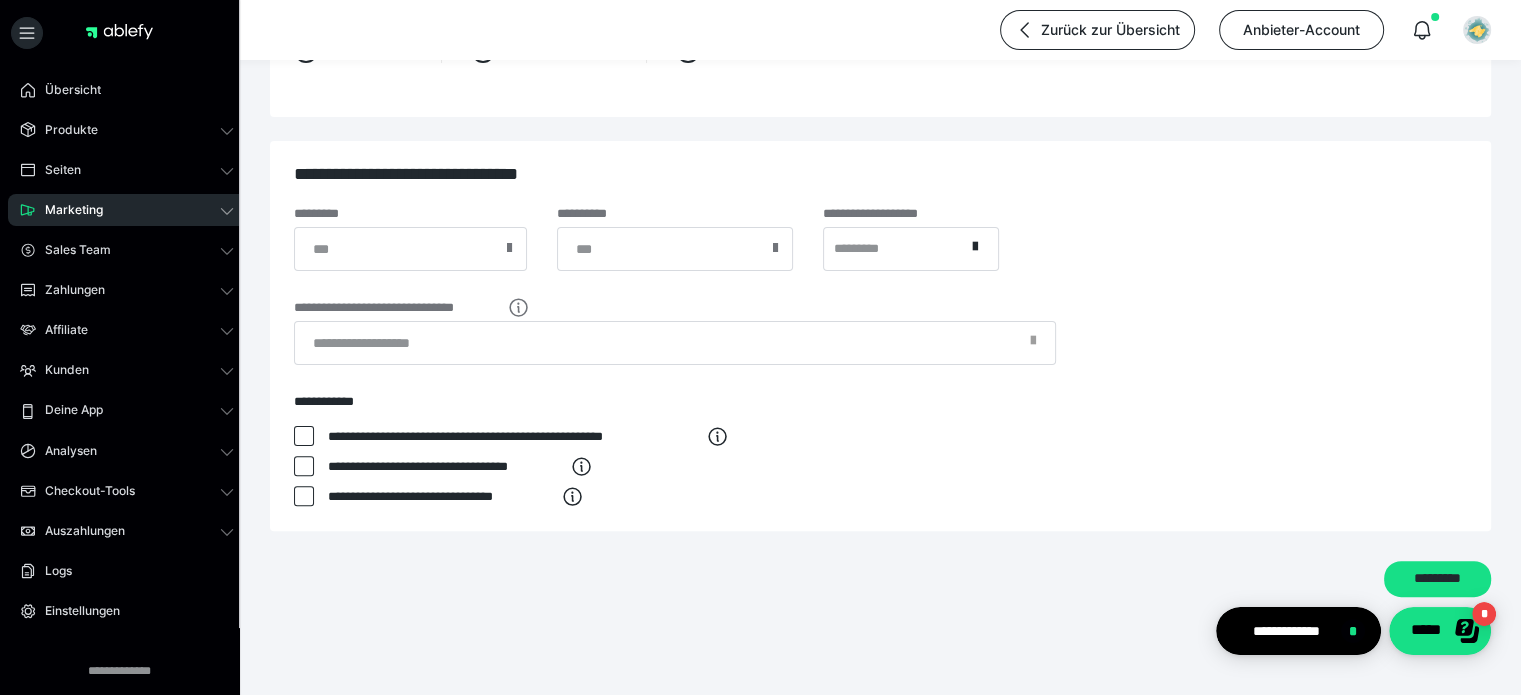 click at bounding box center [304, 466] 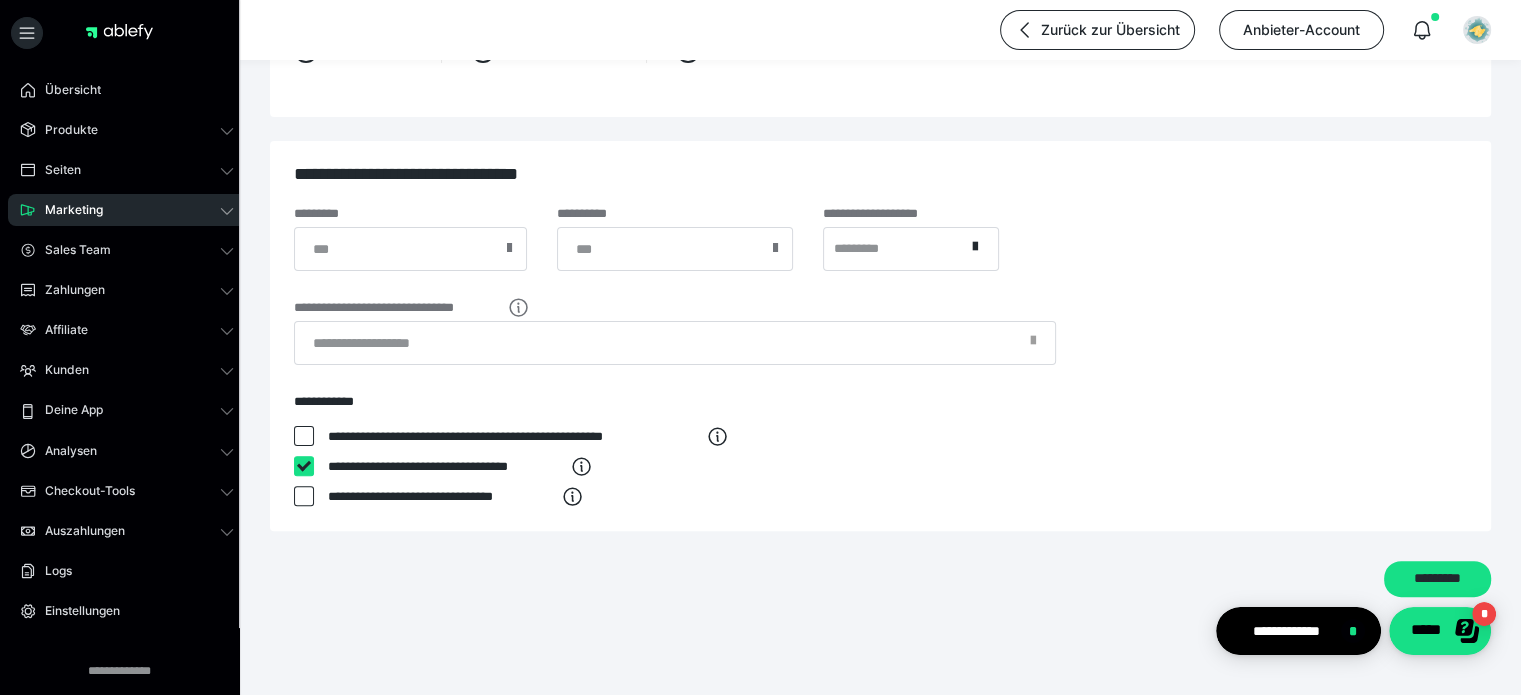 checkbox on "****" 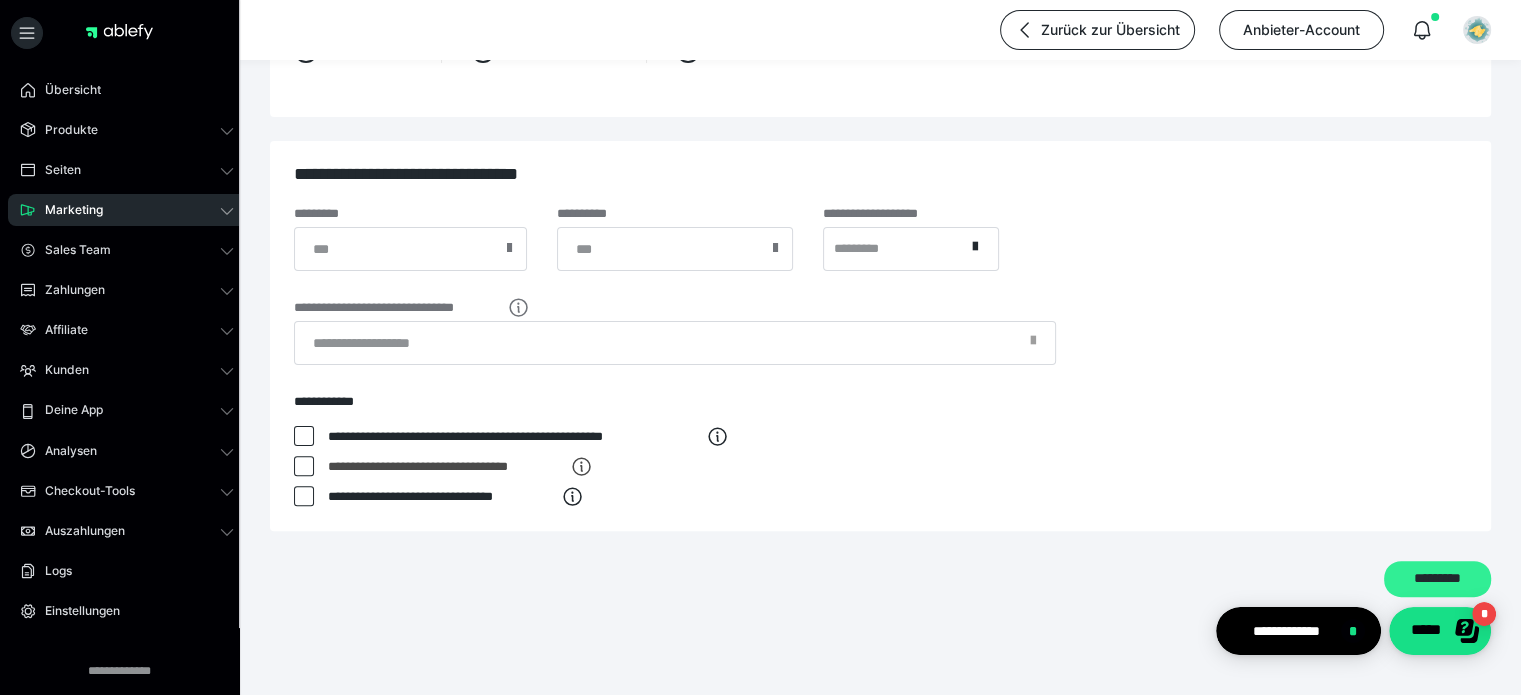 click on "*********" at bounding box center (1437, 579) 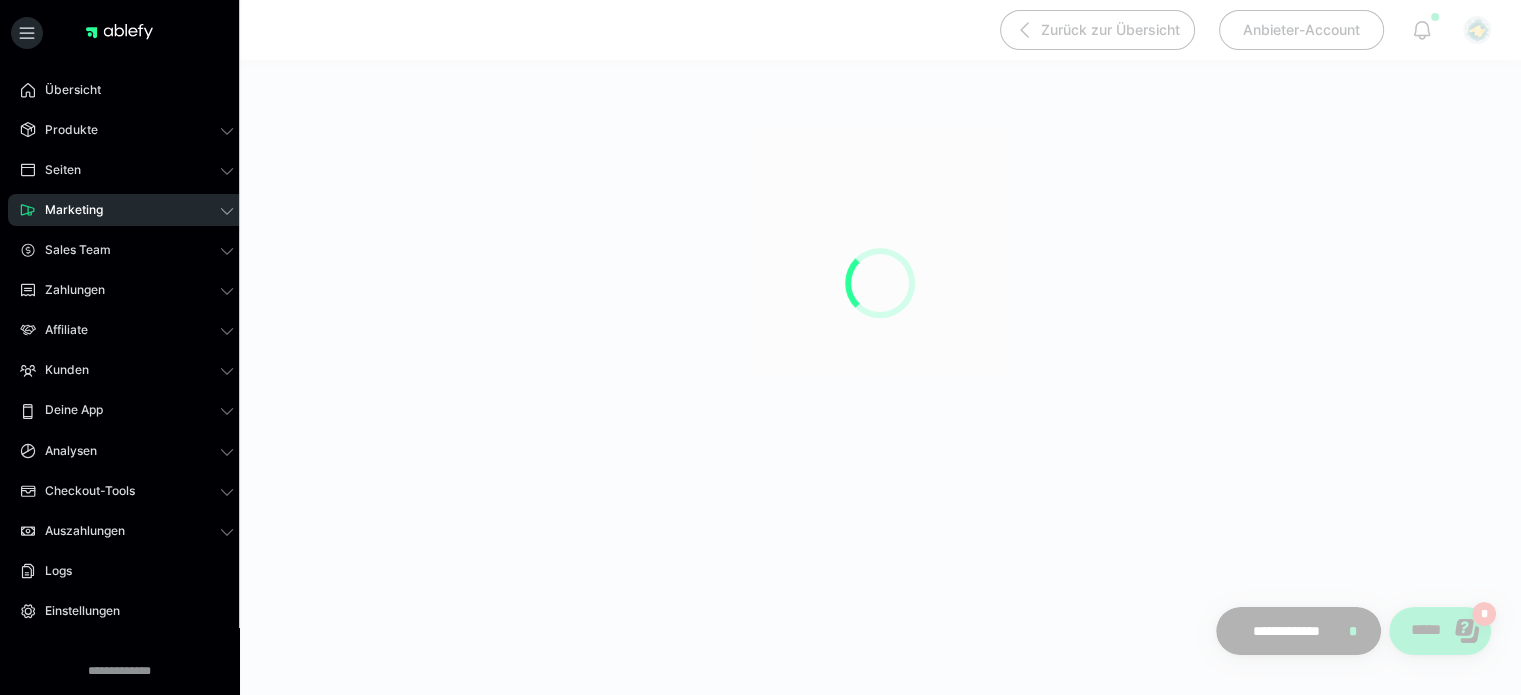 scroll, scrollTop: 190, scrollLeft: 0, axis: vertical 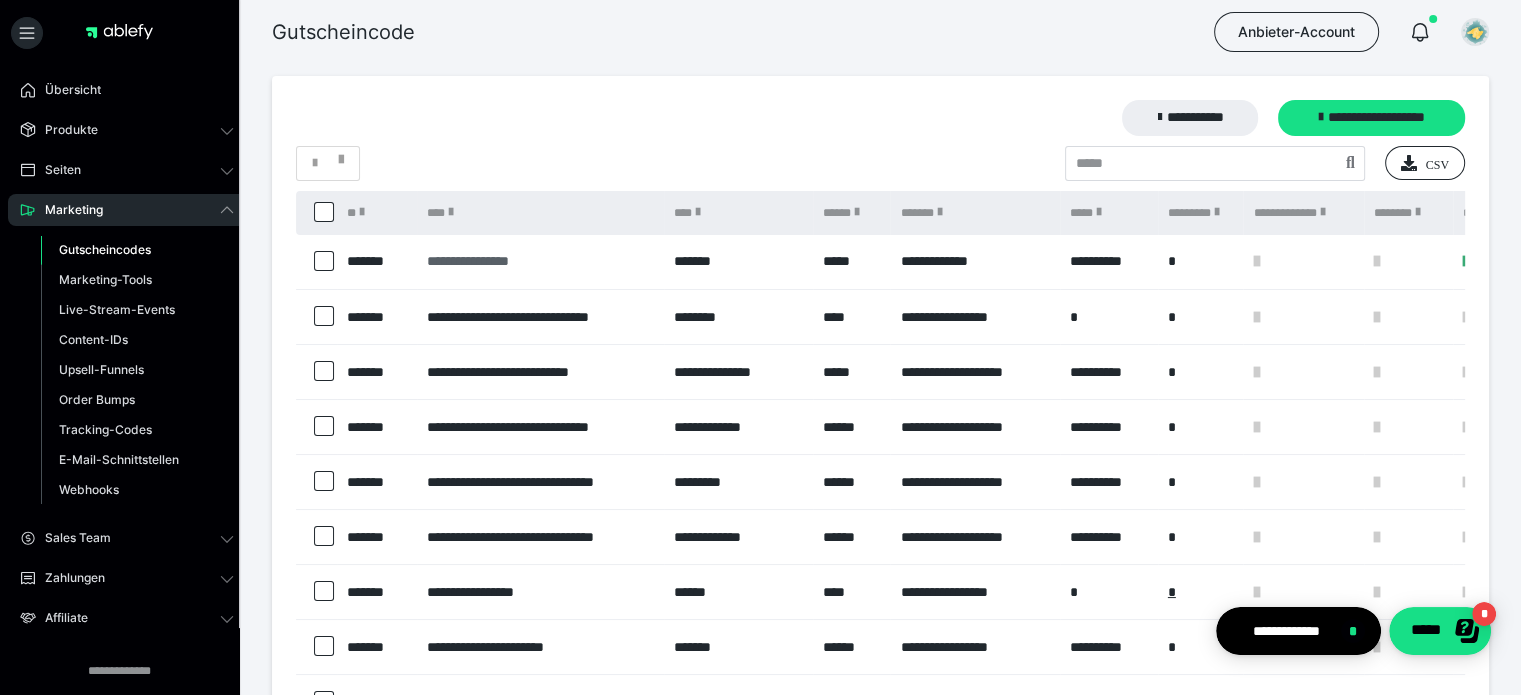 click on "**********" at bounding box center [540, 261] 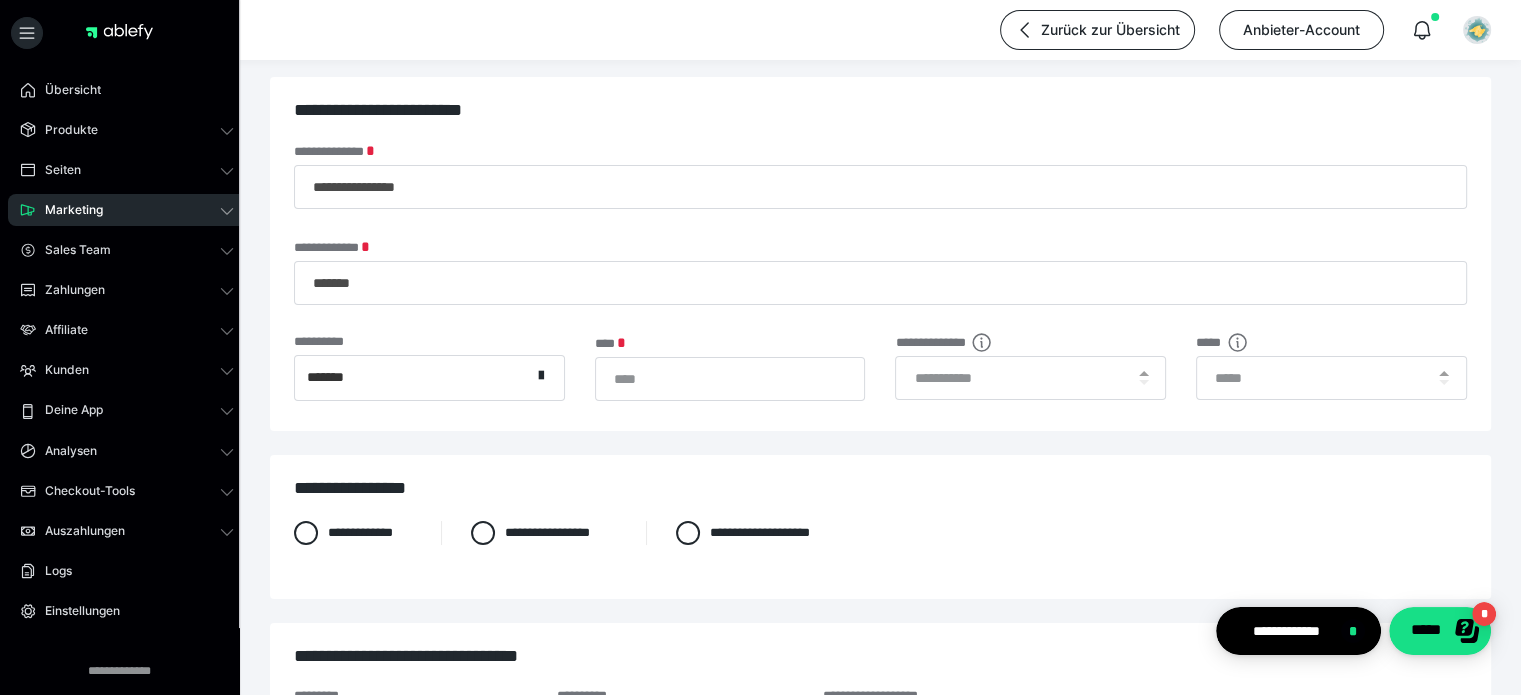 scroll, scrollTop: 0, scrollLeft: 0, axis: both 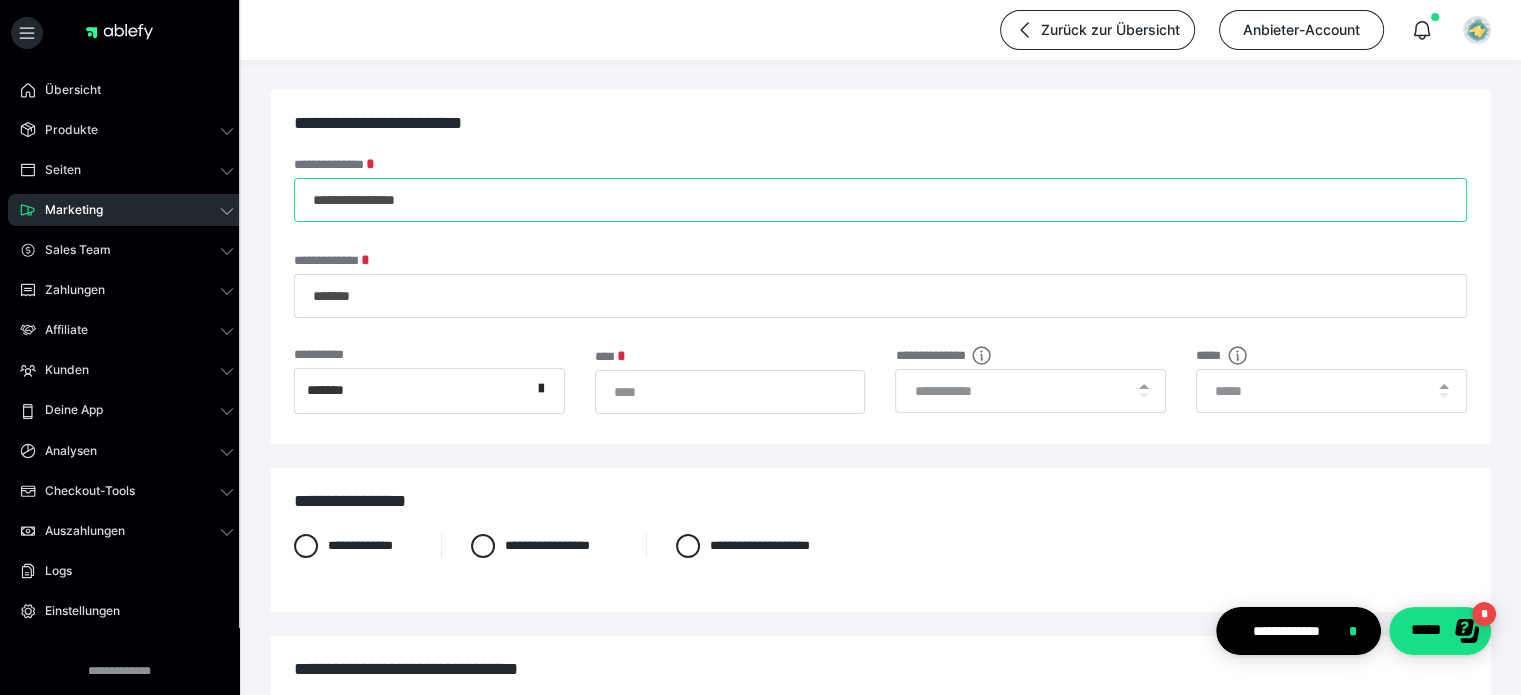 click on "**********" at bounding box center [880, 200] 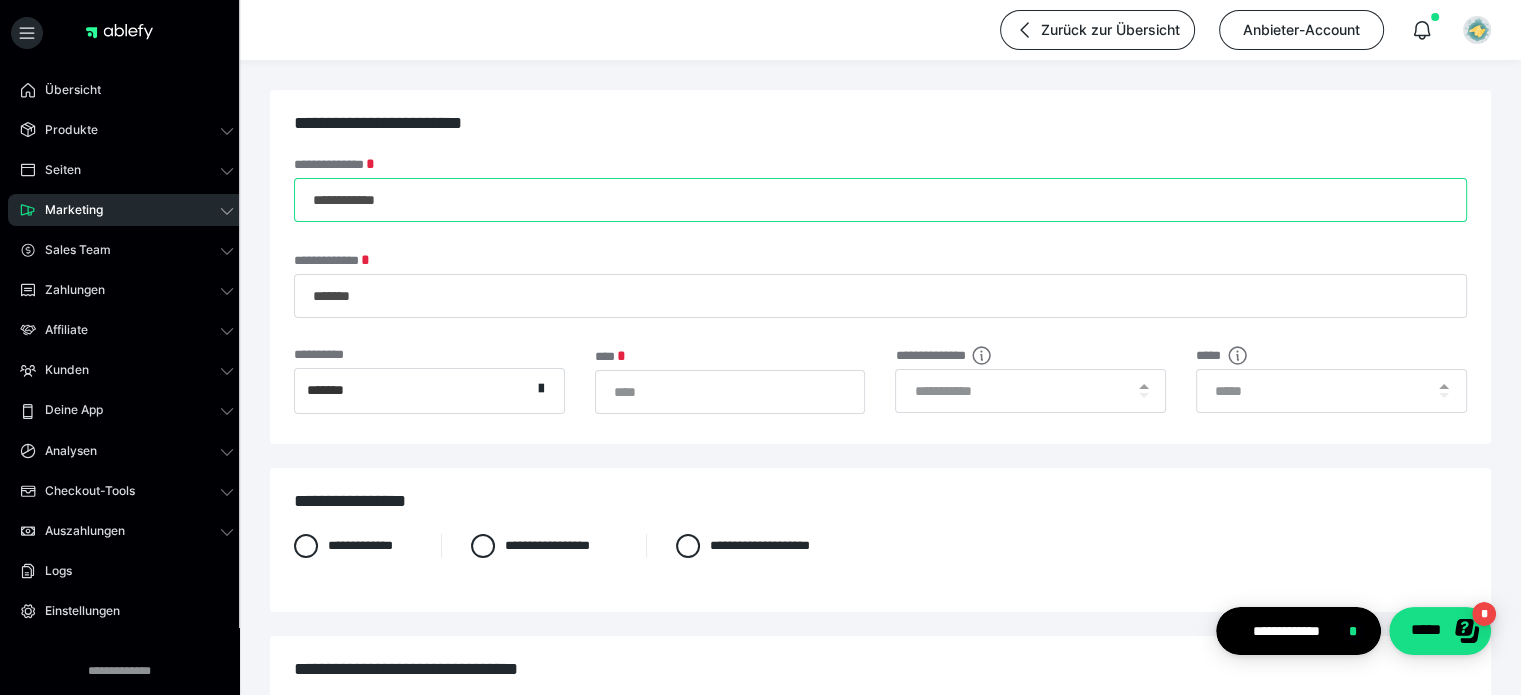 click on "**********" at bounding box center [880, 200] 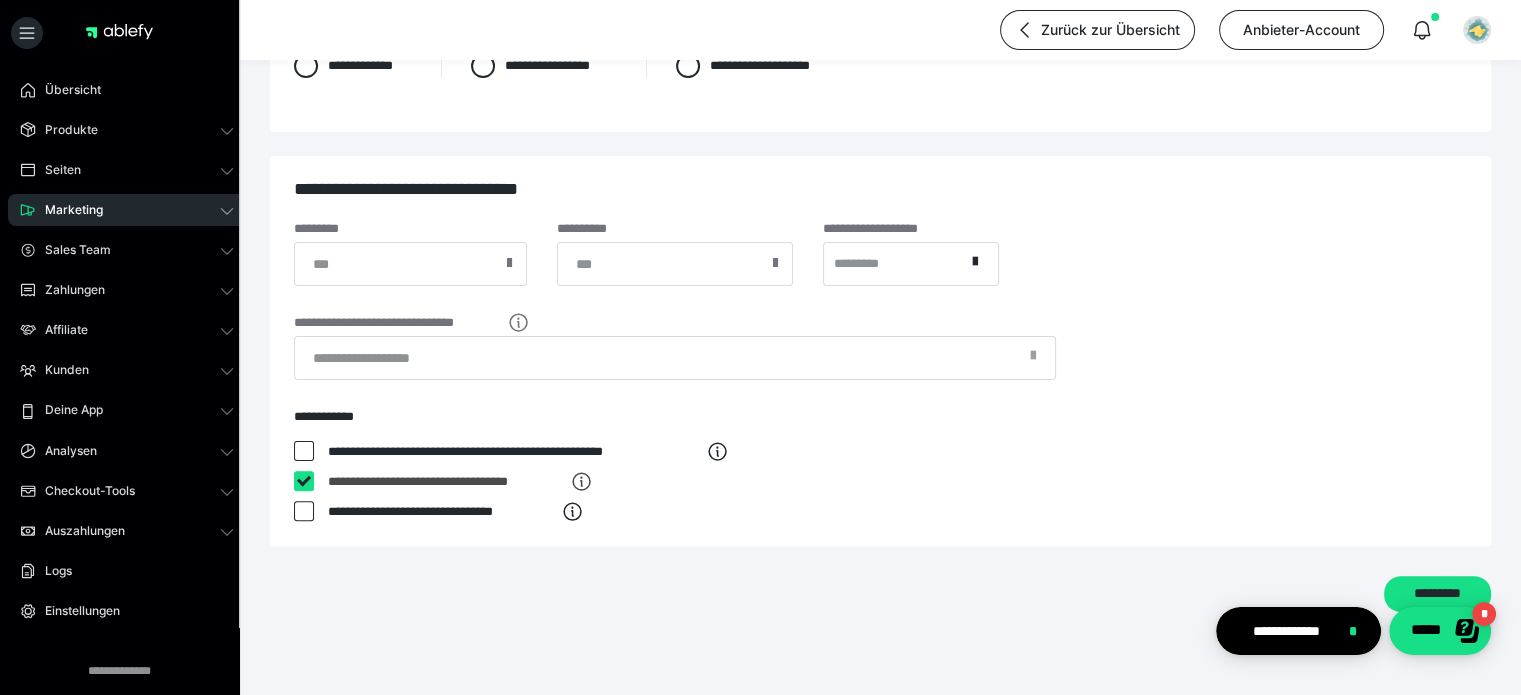 scroll, scrollTop: 495, scrollLeft: 0, axis: vertical 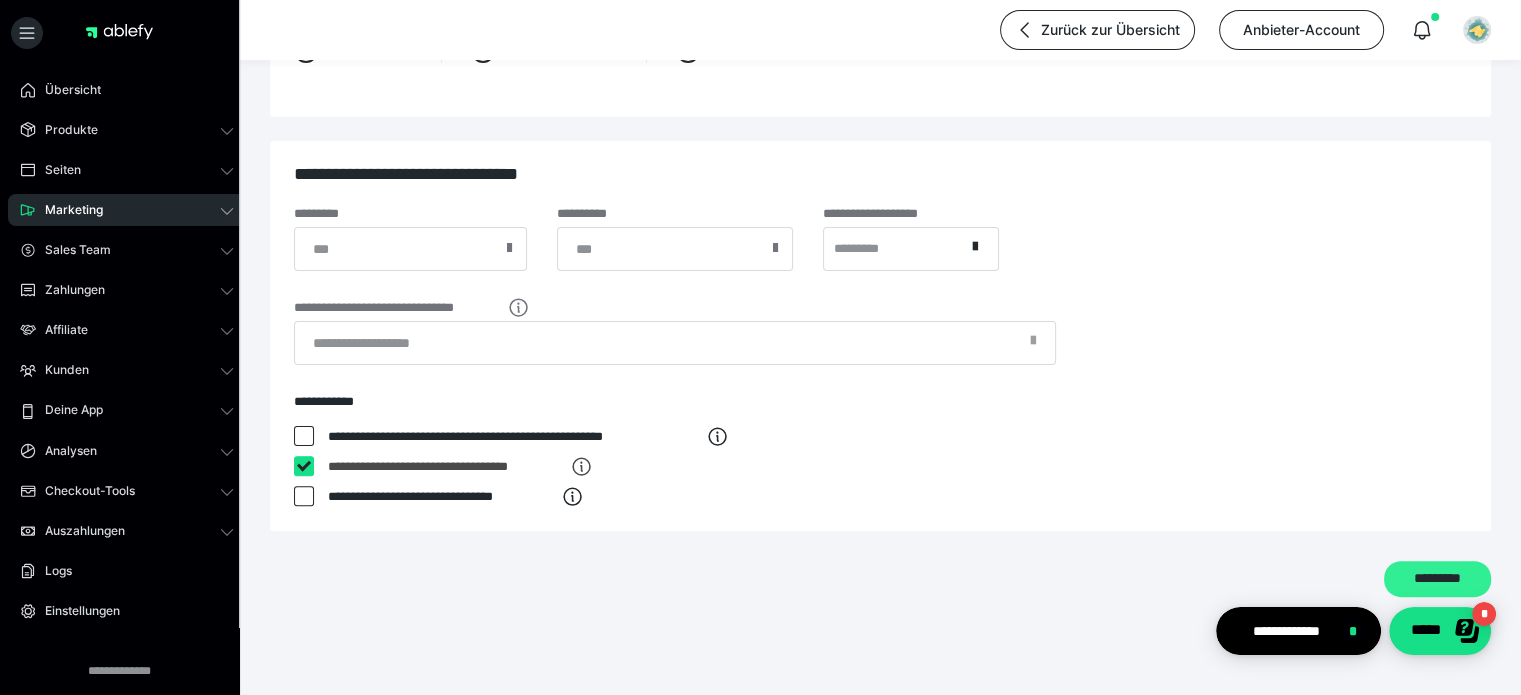 type on "**********" 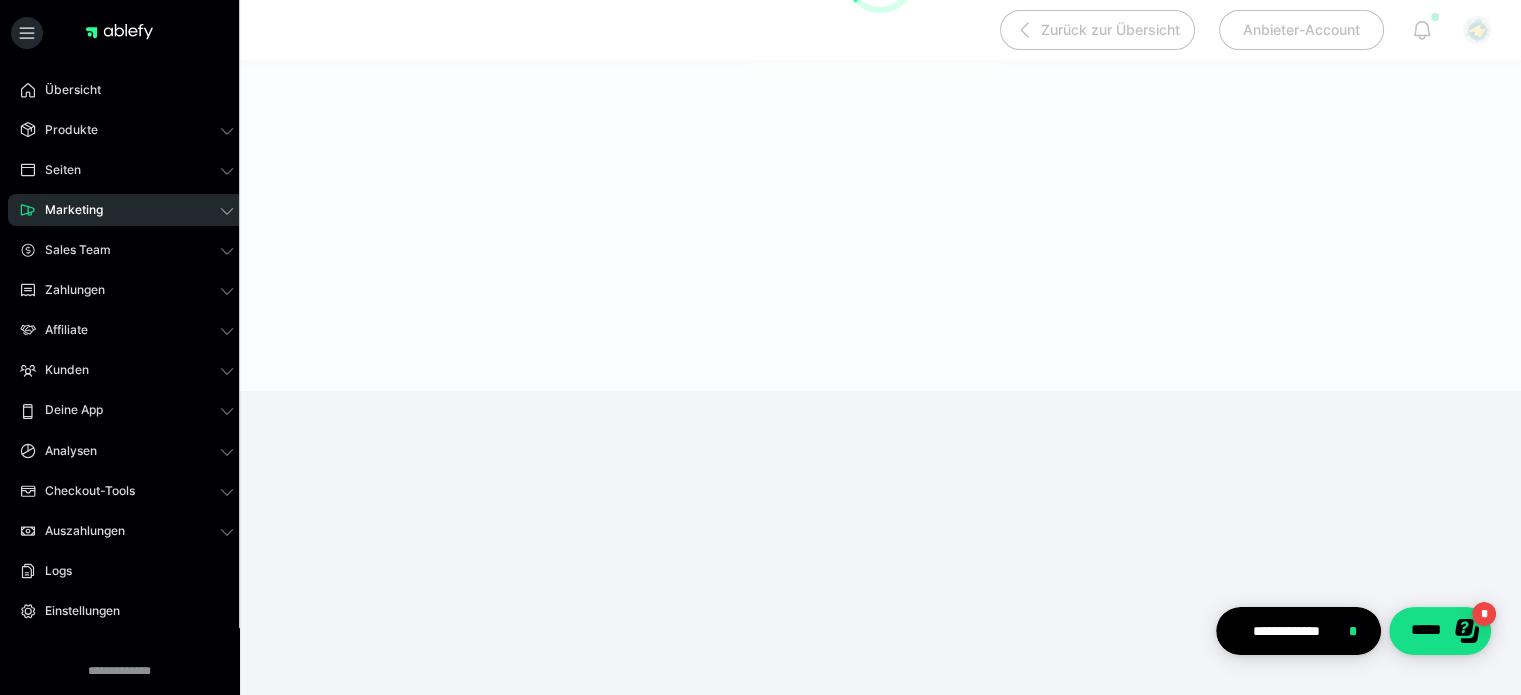 scroll, scrollTop: 190, scrollLeft: 0, axis: vertical 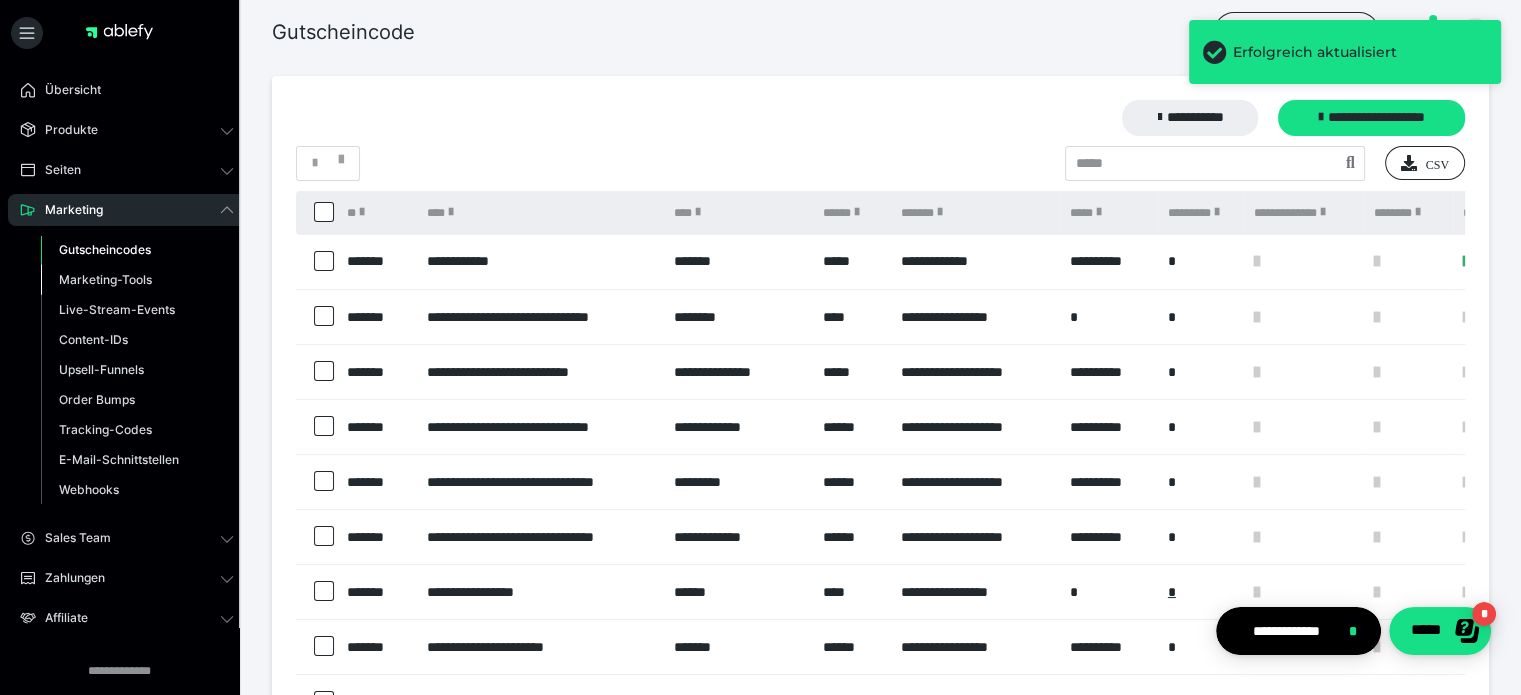 click on "Marketing-Tools" at bounding box center (105, 279) 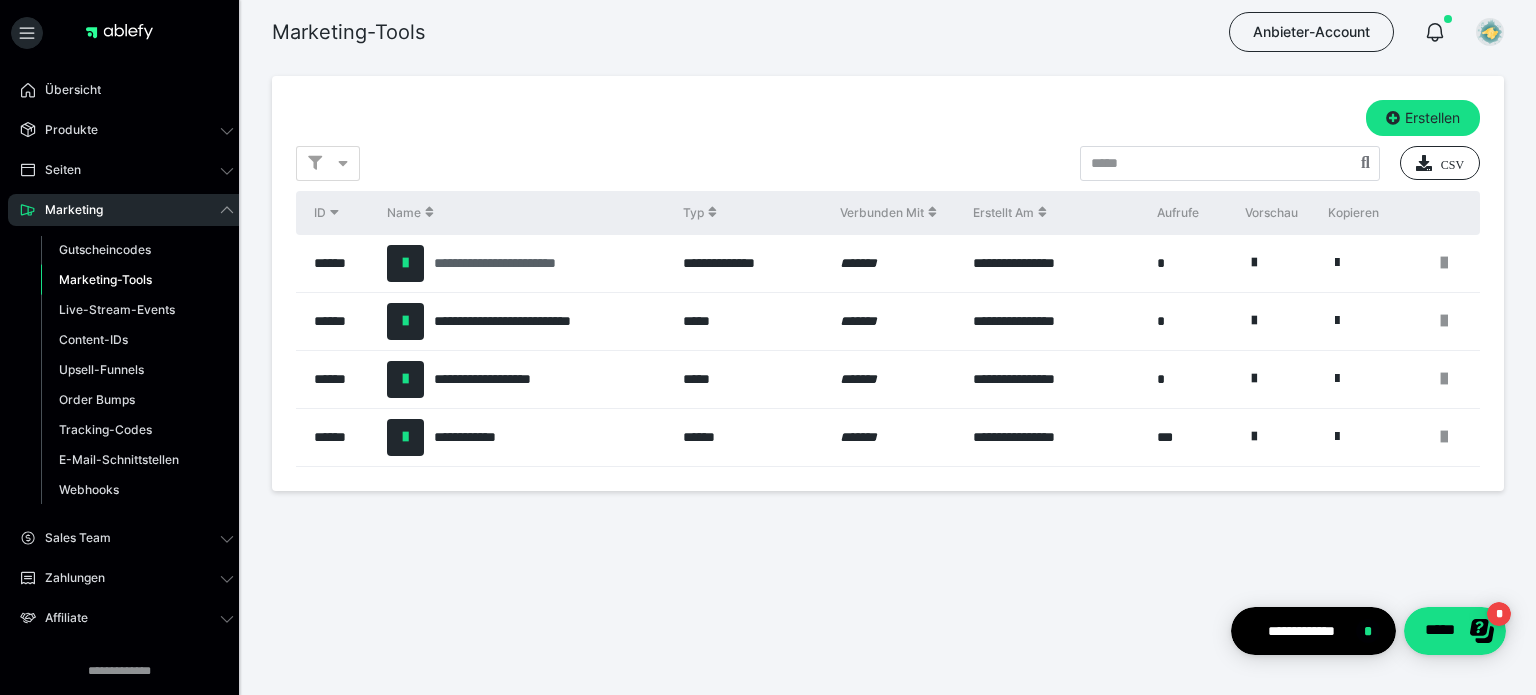 click on "**********" at bounding box center (514, 263) 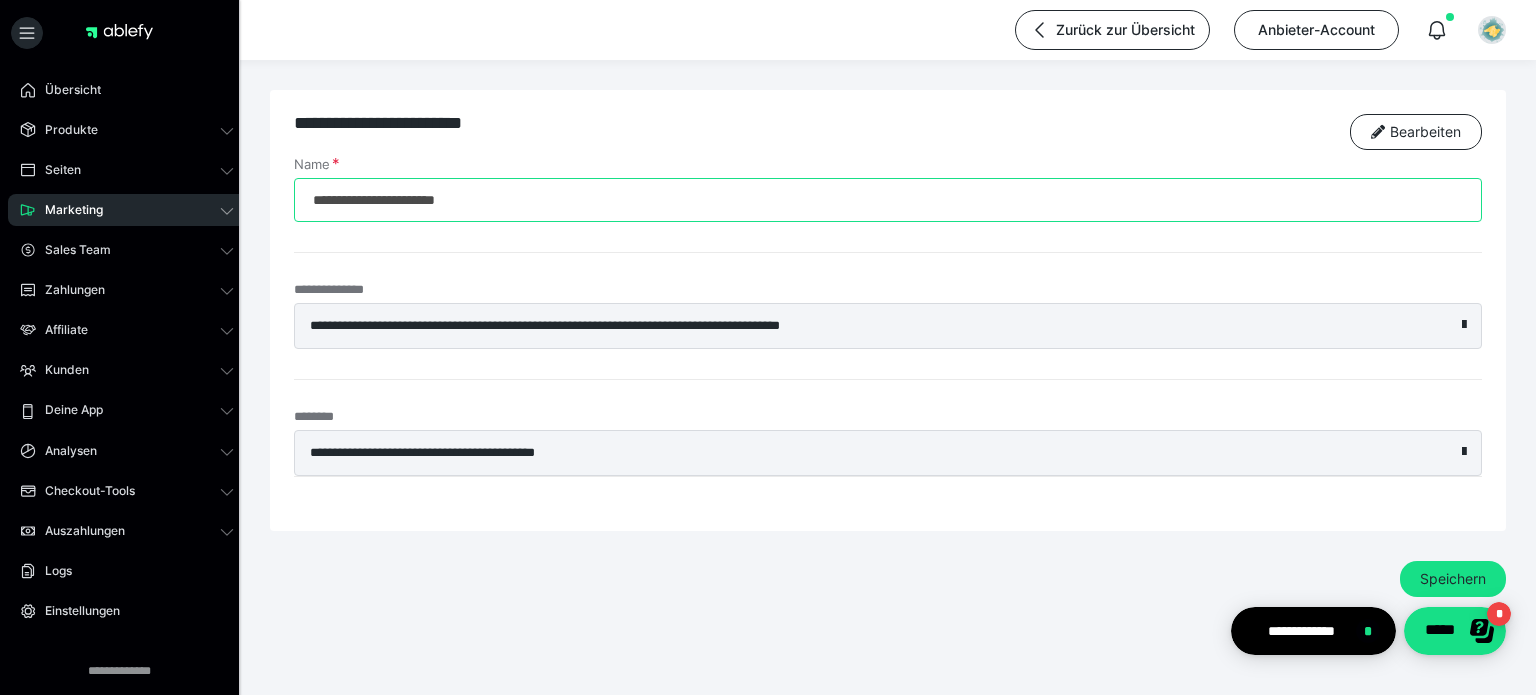 drag, startPoint x: 392, startPoint y: 201, endPoint x: 440, endPoint y: 201, distance: 48 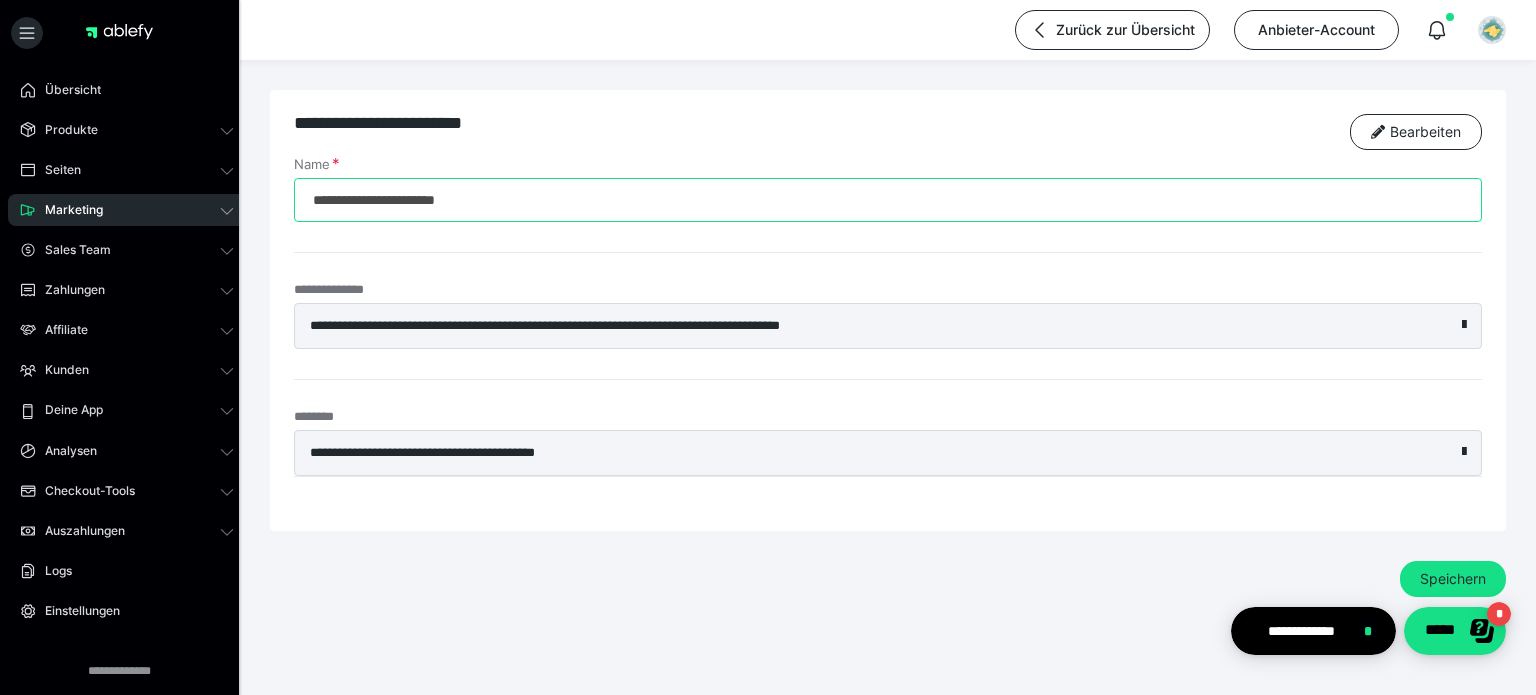 type on "**********" 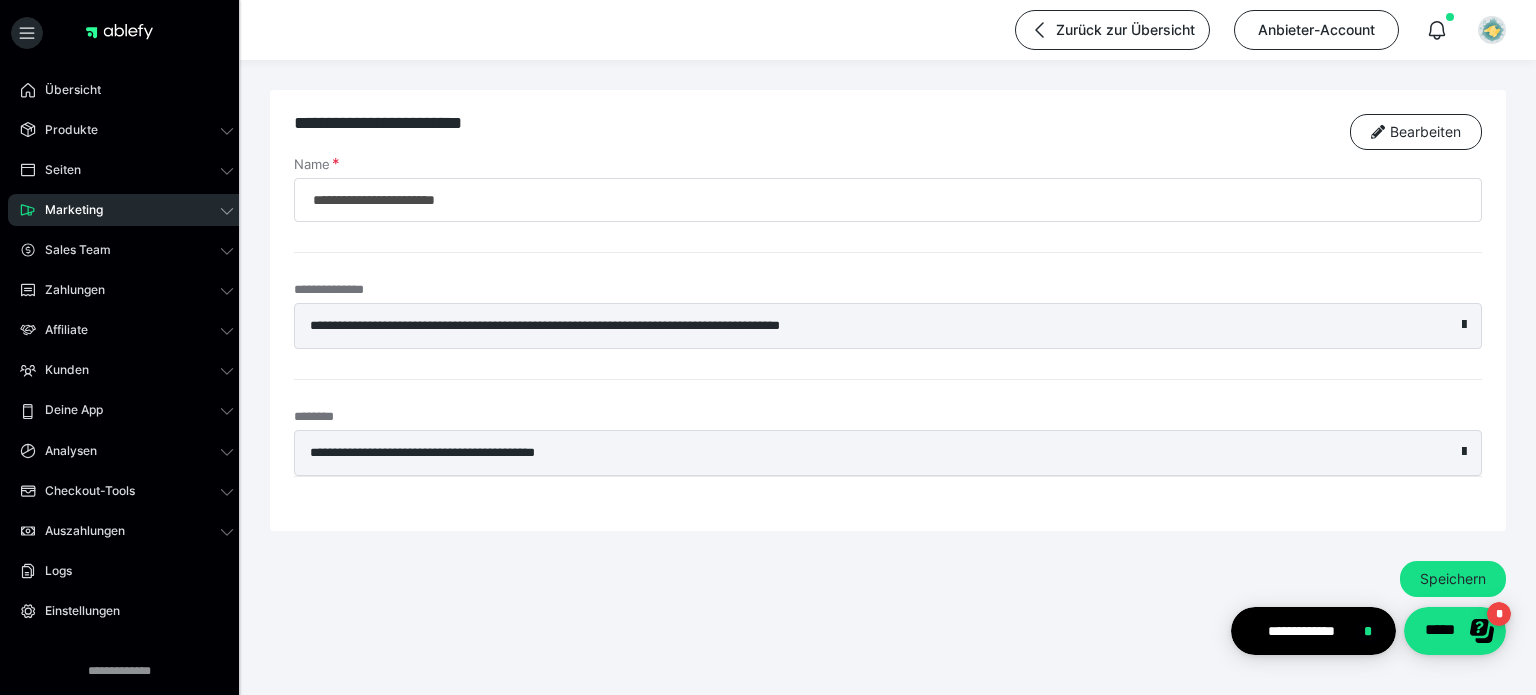 click on "**********" at bounding box center (888, 316) 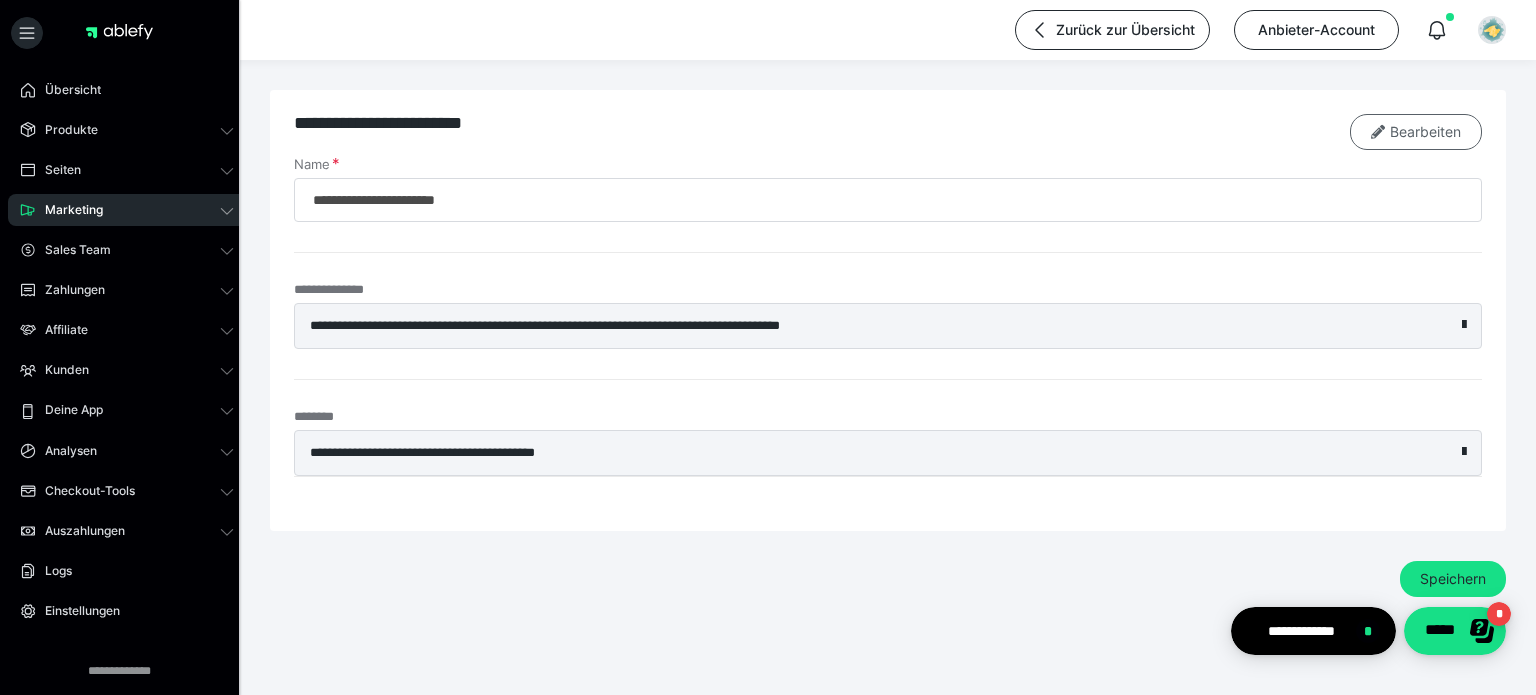 click on "Bearbeiten" at bounding box center (1416, 132) 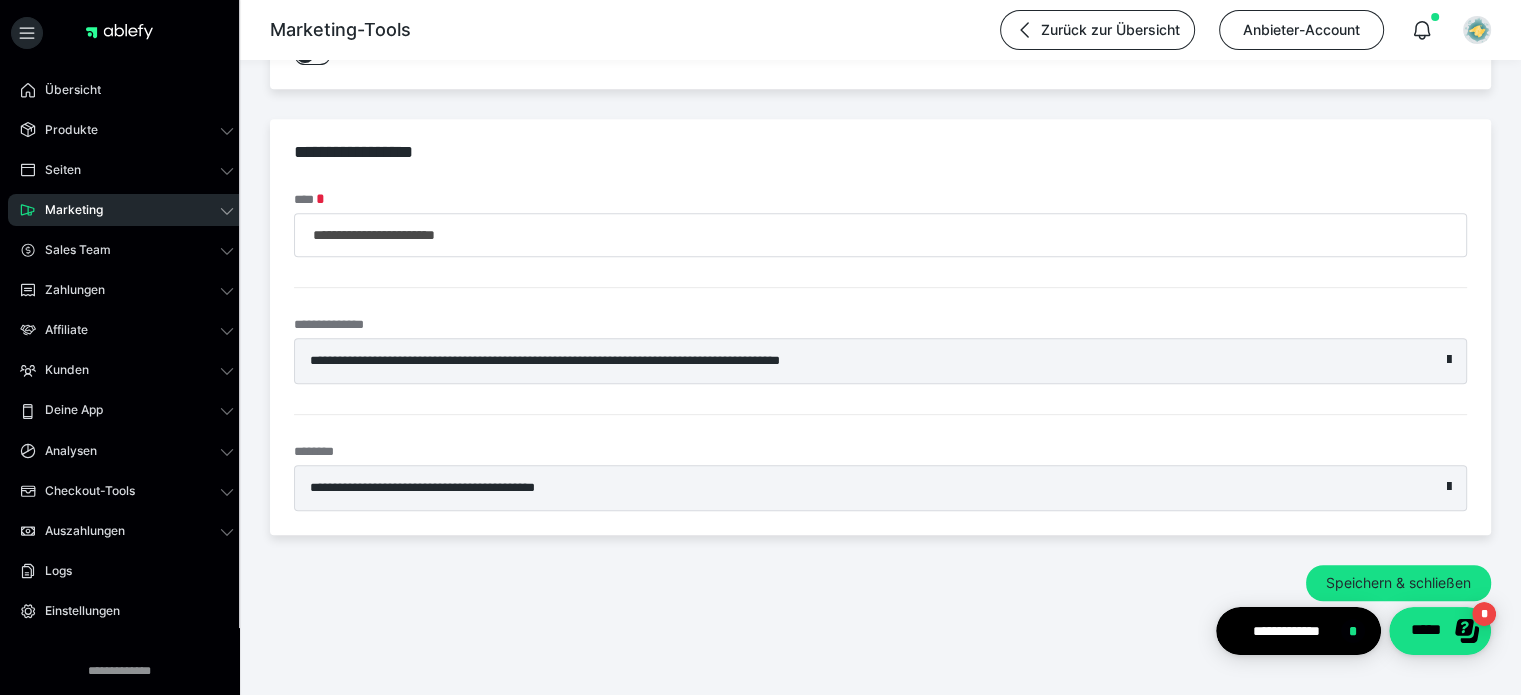 scroll, scrollTop: 886, scrollLeft: 0, axis: vertical 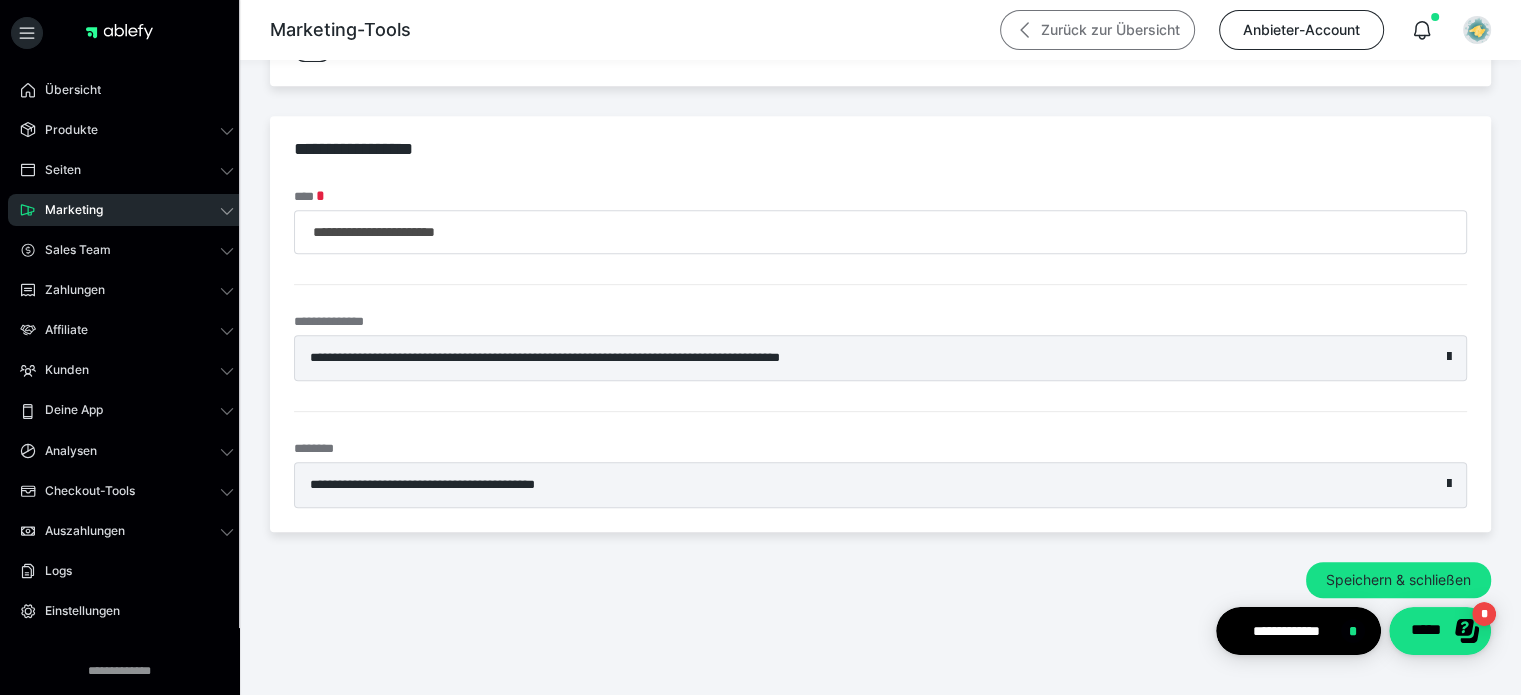 click on "Zurück zur Übersicht" at bounding box center [1097, 30] 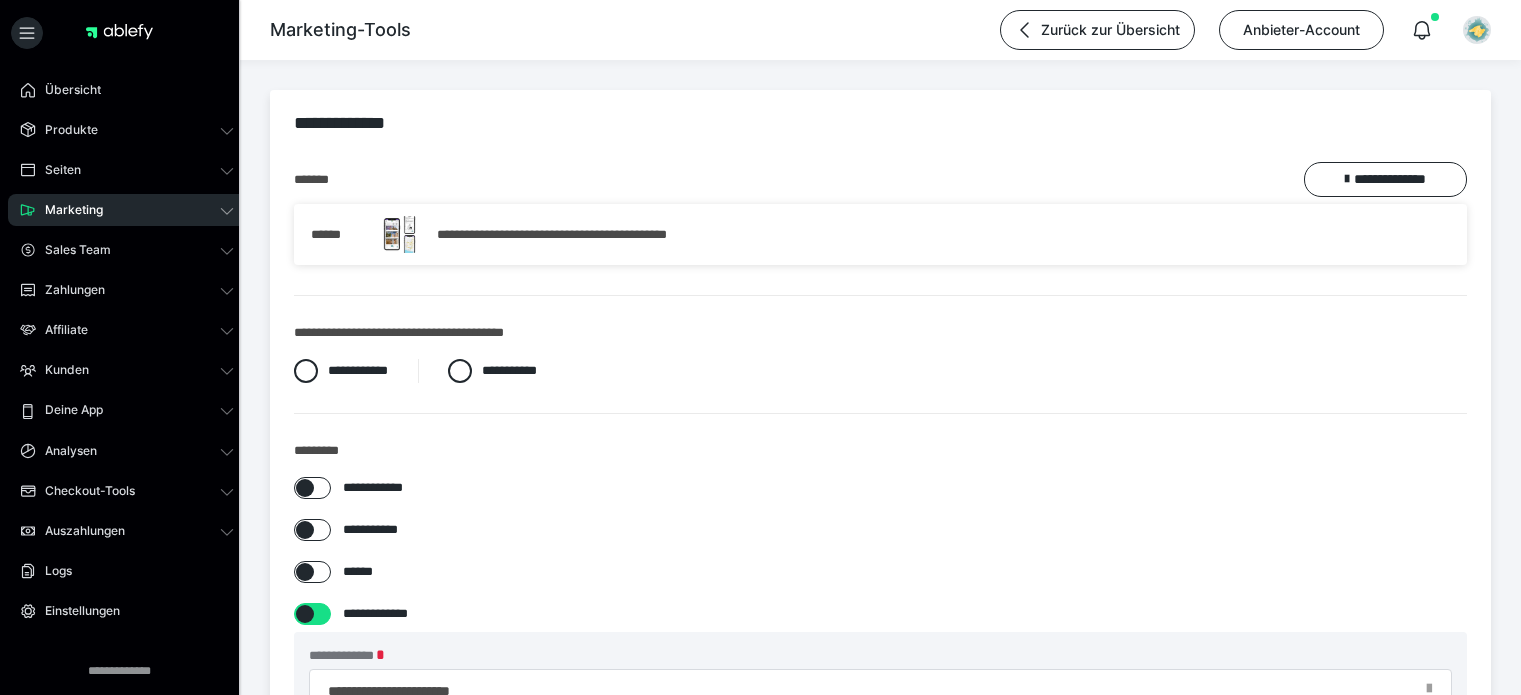 scroll, scrollTop: 0, scrollLeft: 0, axis: both 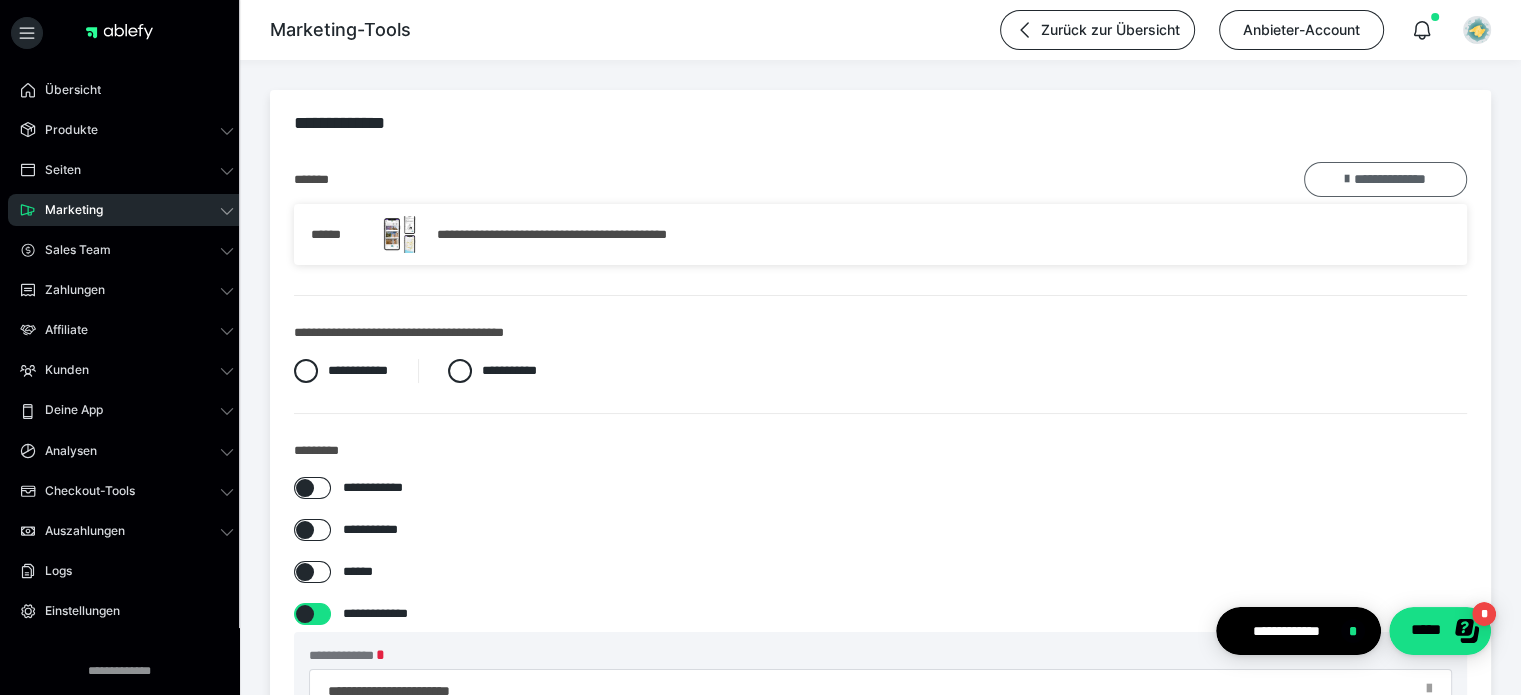click on "**********" at bounding box center [1385, 179] 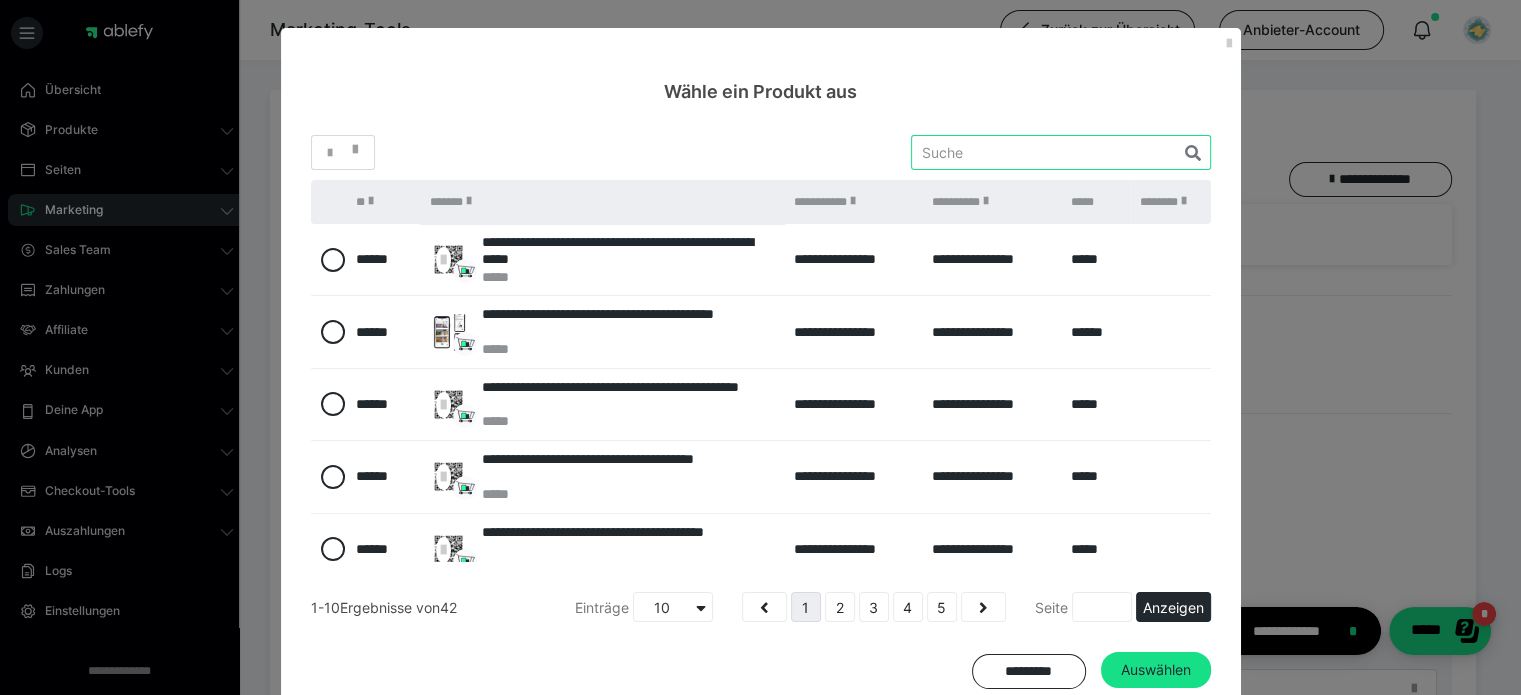 click at bounding box center (1061, 152) 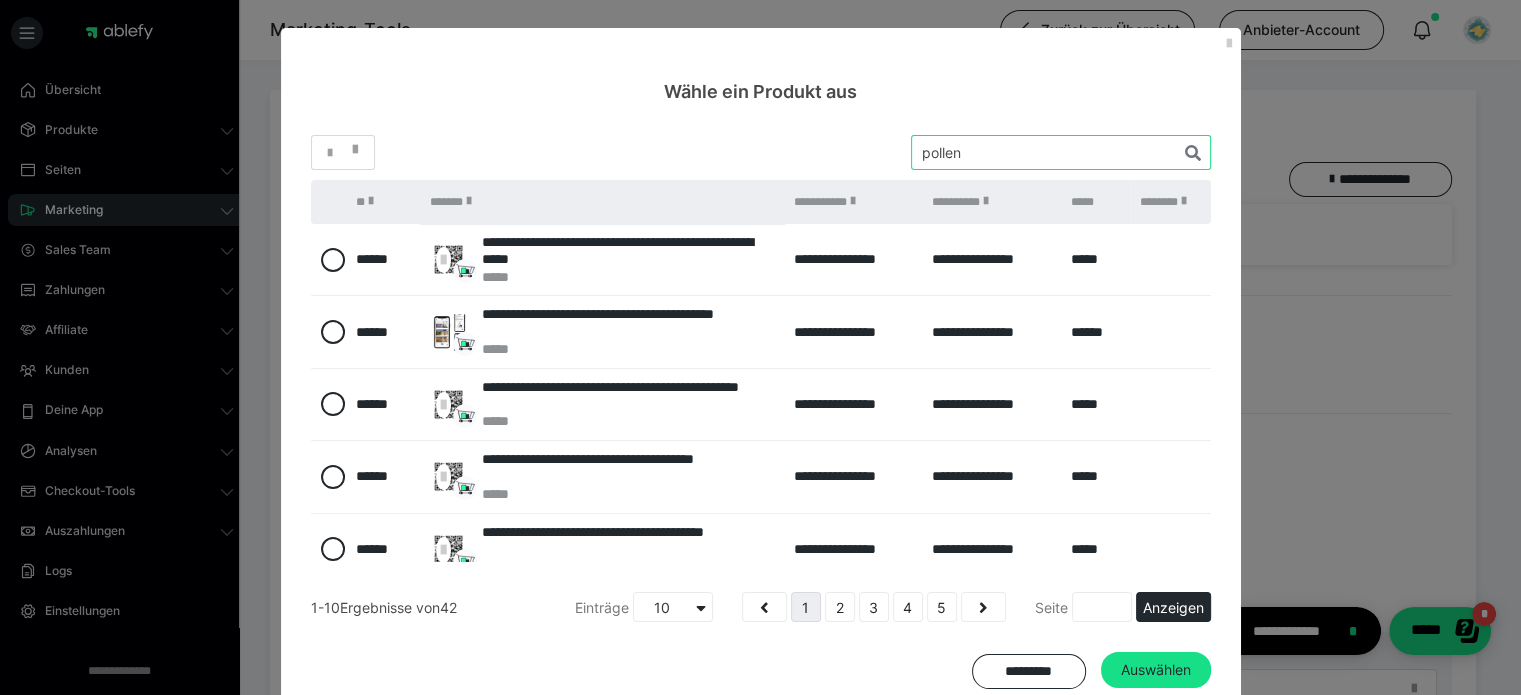 type on "pollen" 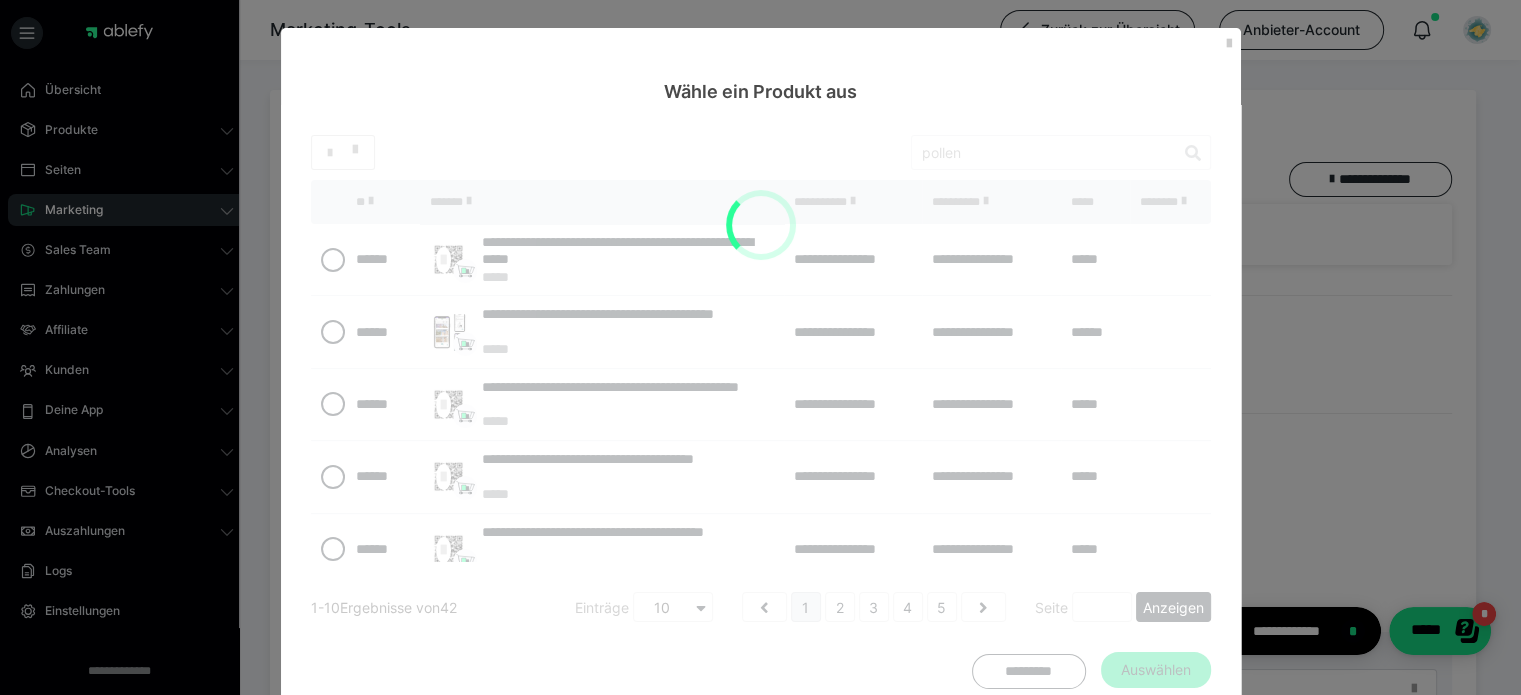 click on "**********" at bounding box center (761, 412) 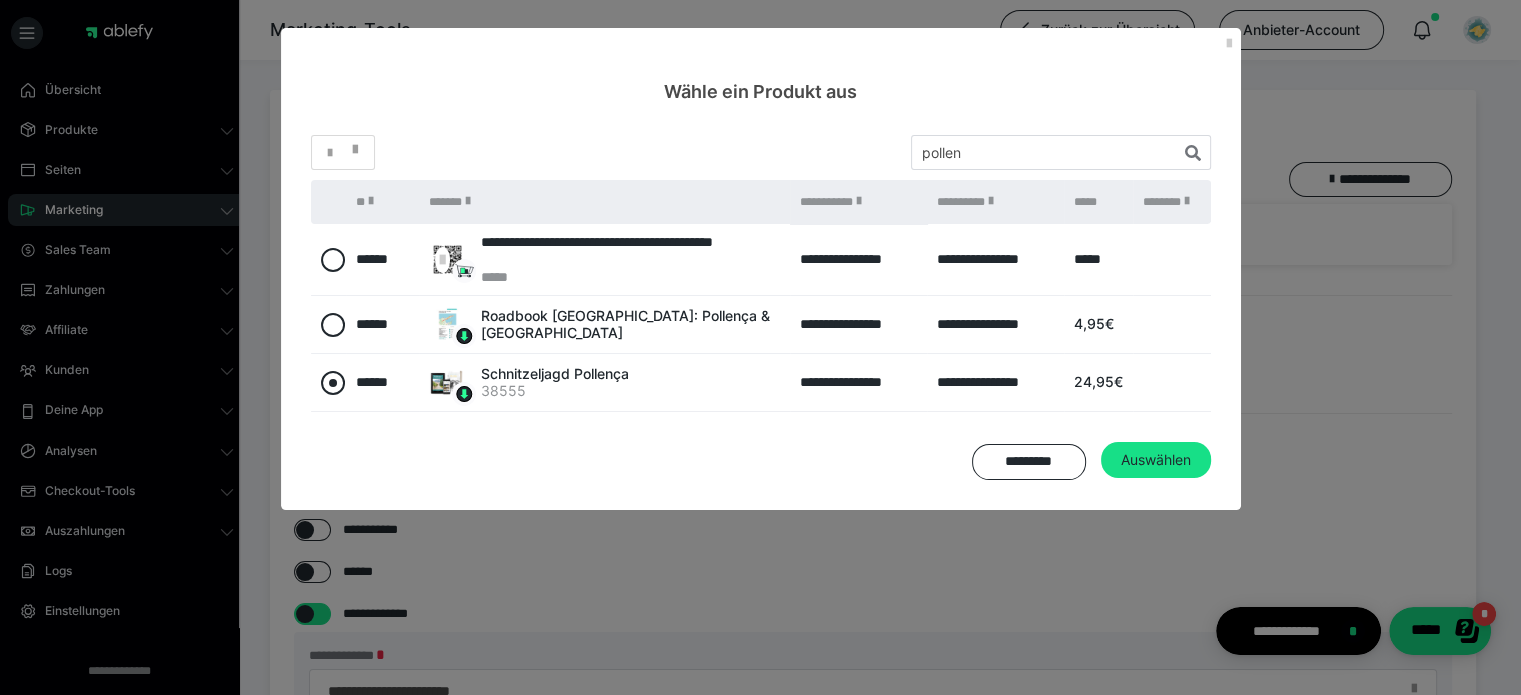 click at bounding box center (333, 383) 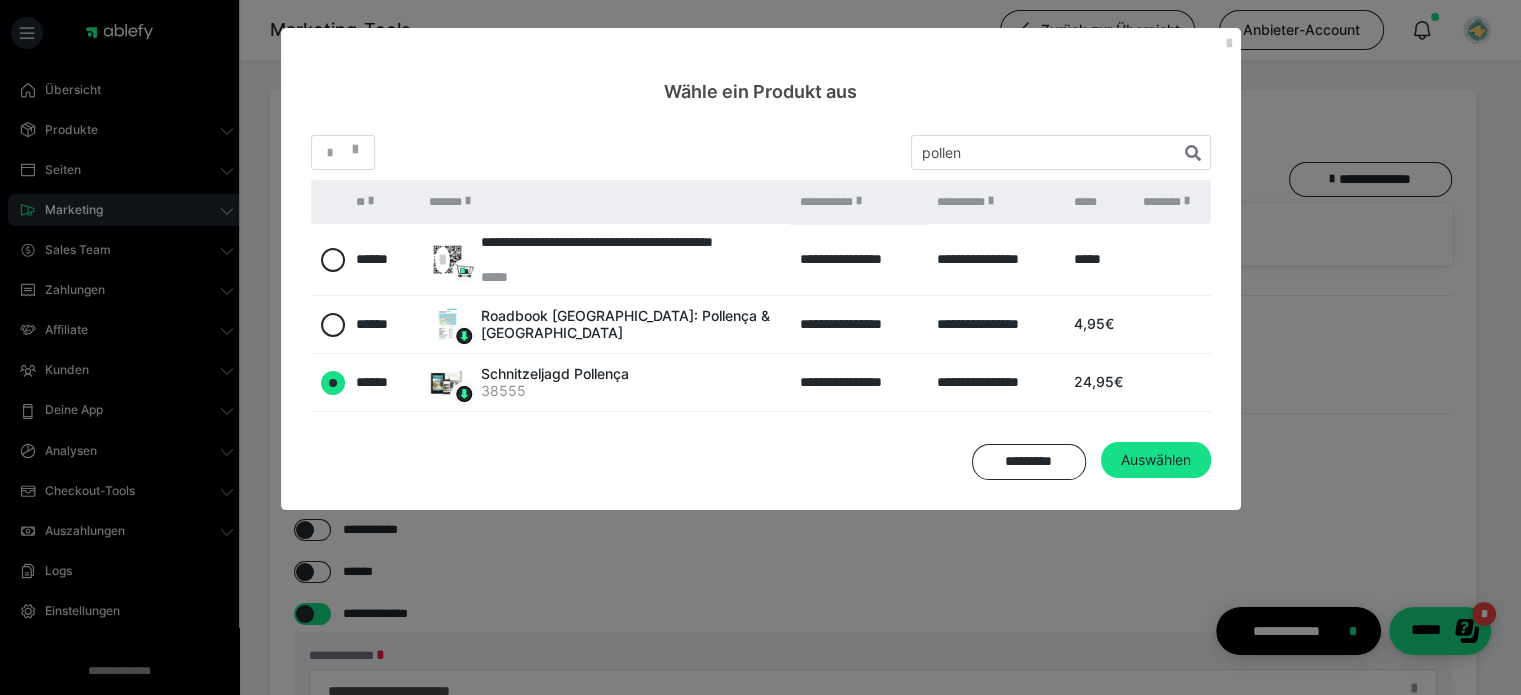 radio on "true" 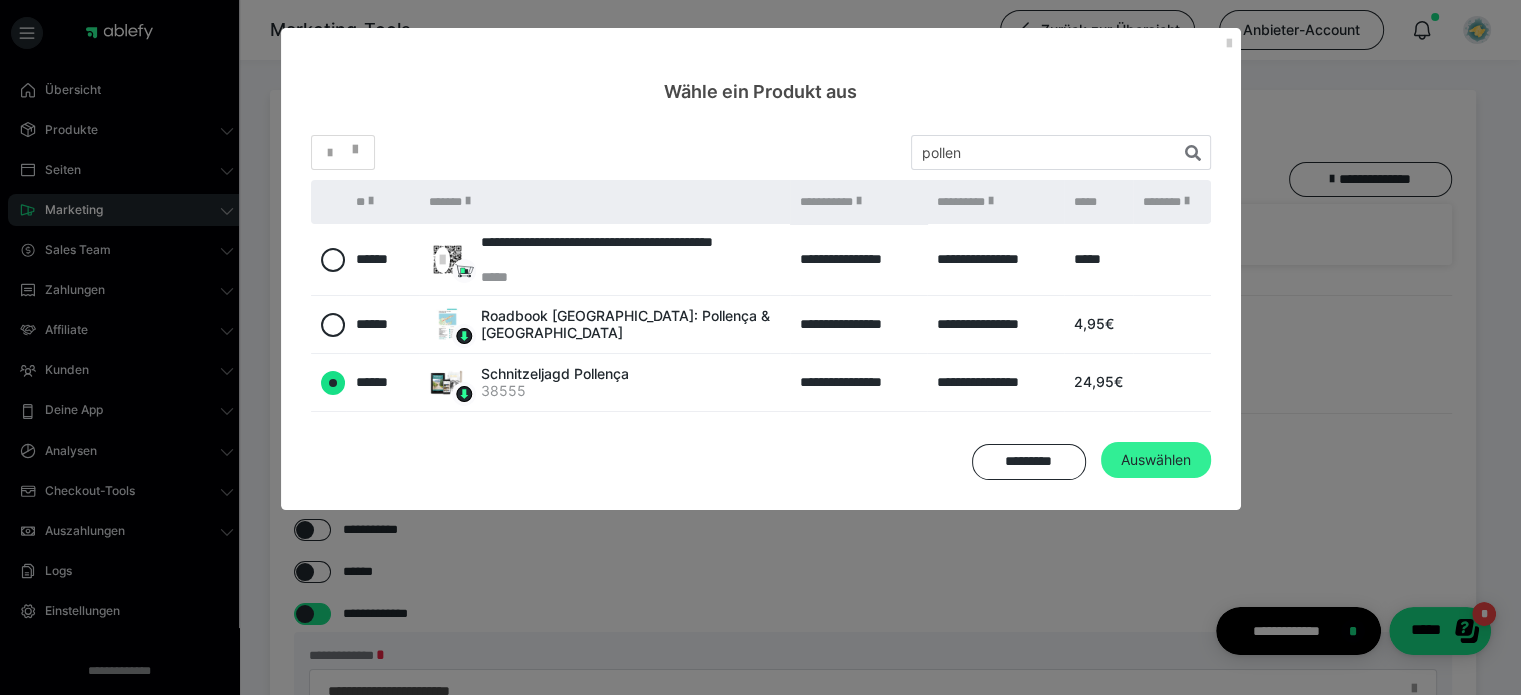 click on "Auswählen" at bounding box center [1156, 460] 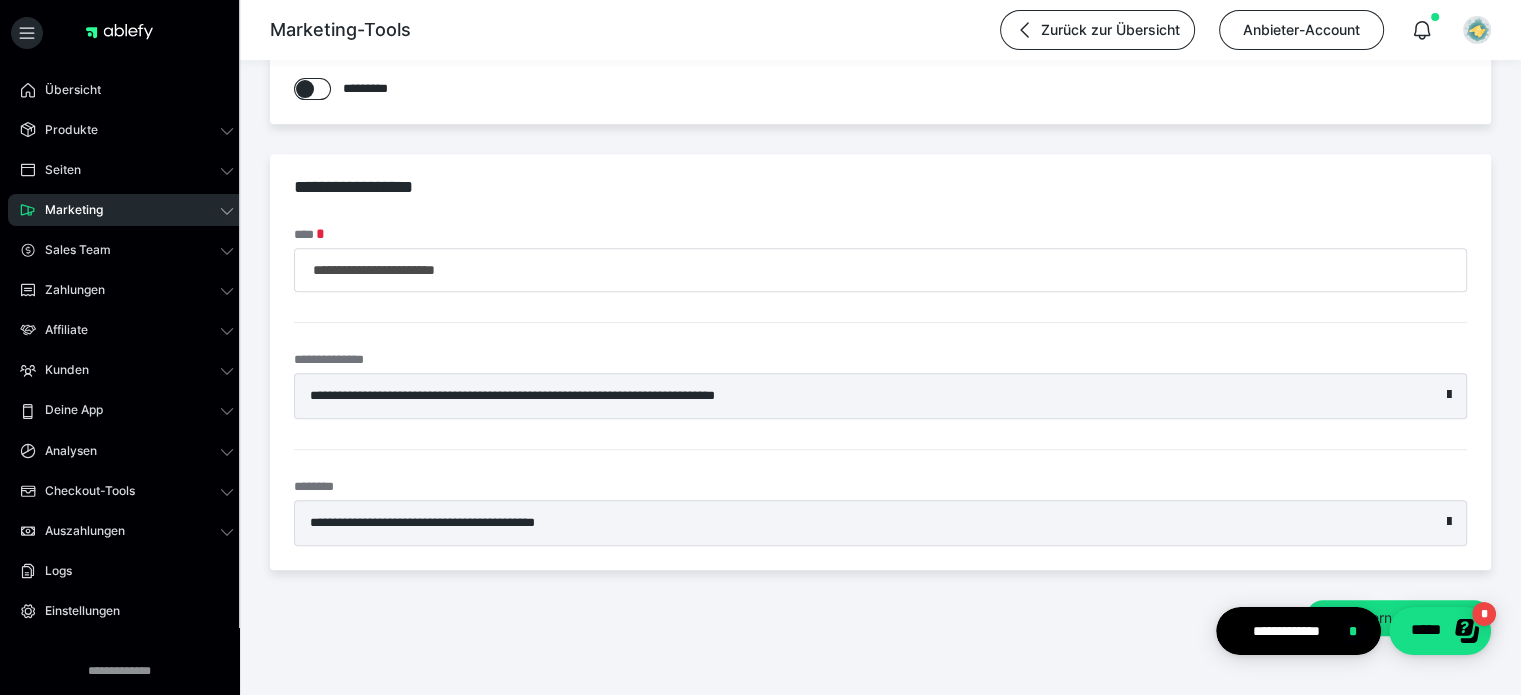 scroll, scrollTop: 850, scrollLeft: 0, axis: vertical 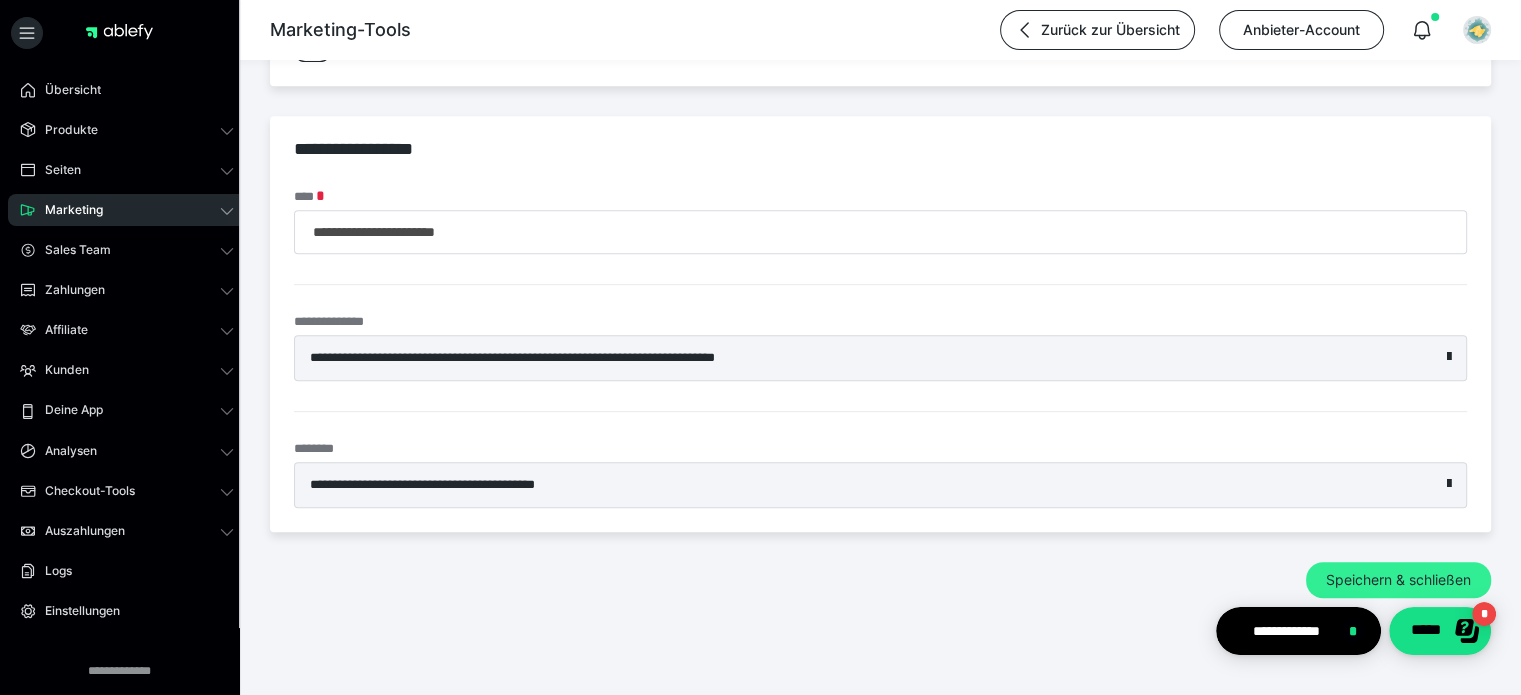 click on "Speichern & schließen" at bounding box center (1398, 580) 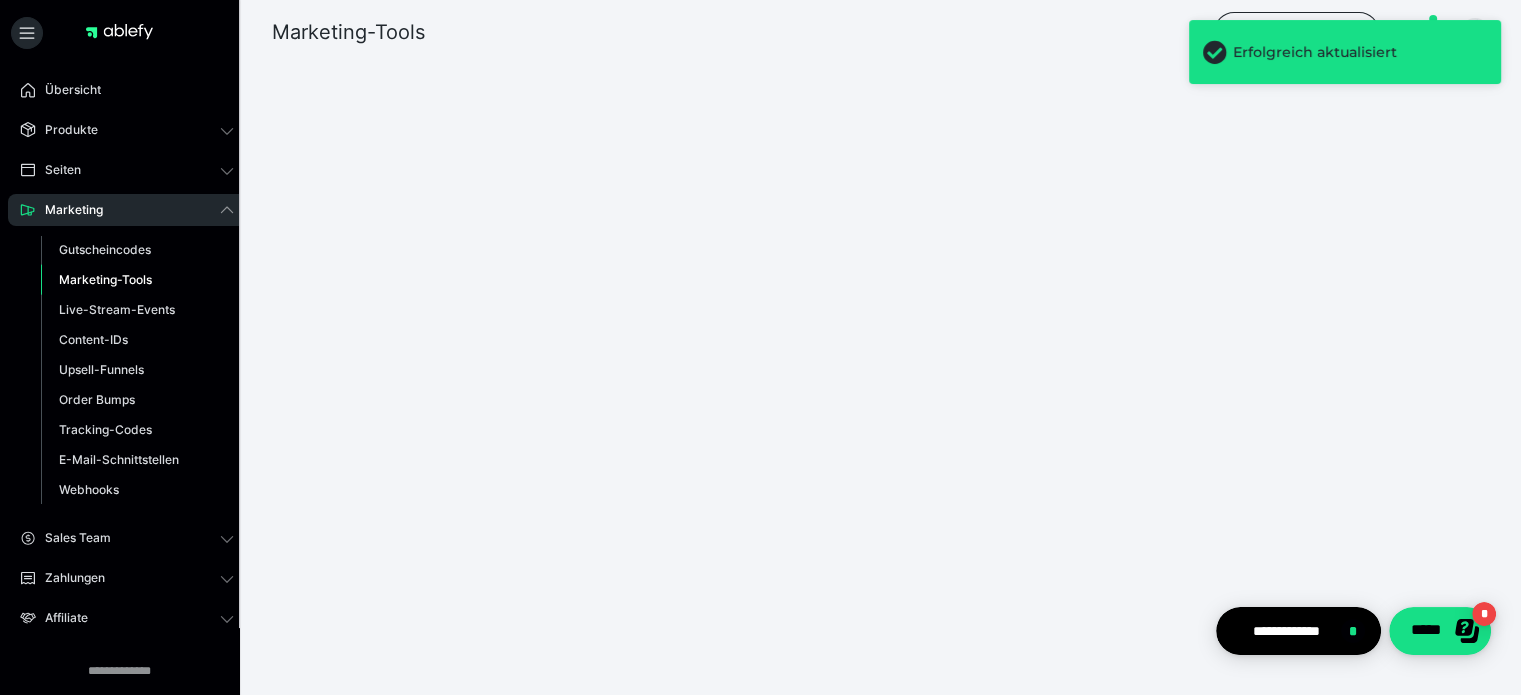 scroll, scrollTop: 0, scrollLeft: 0, axis: both 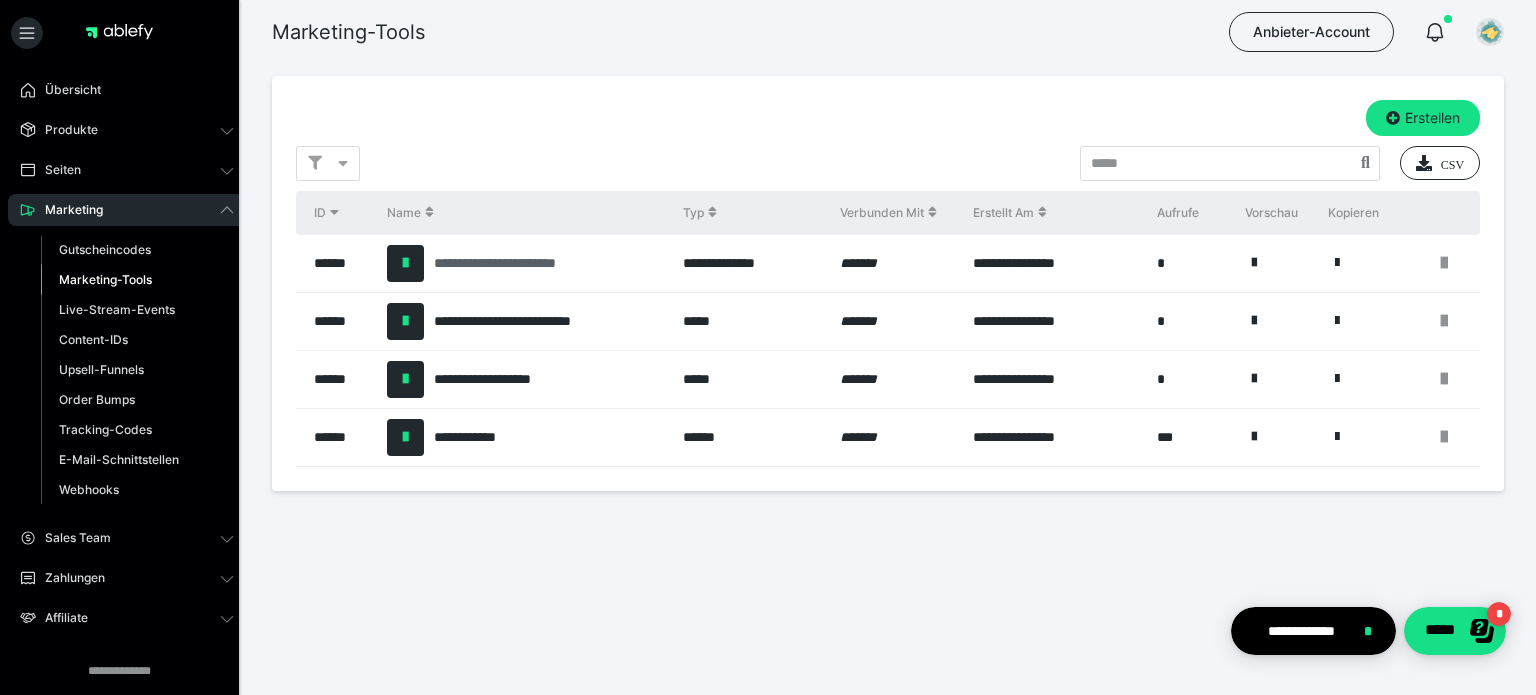 click on "**********" at bounding box center (514, 263) 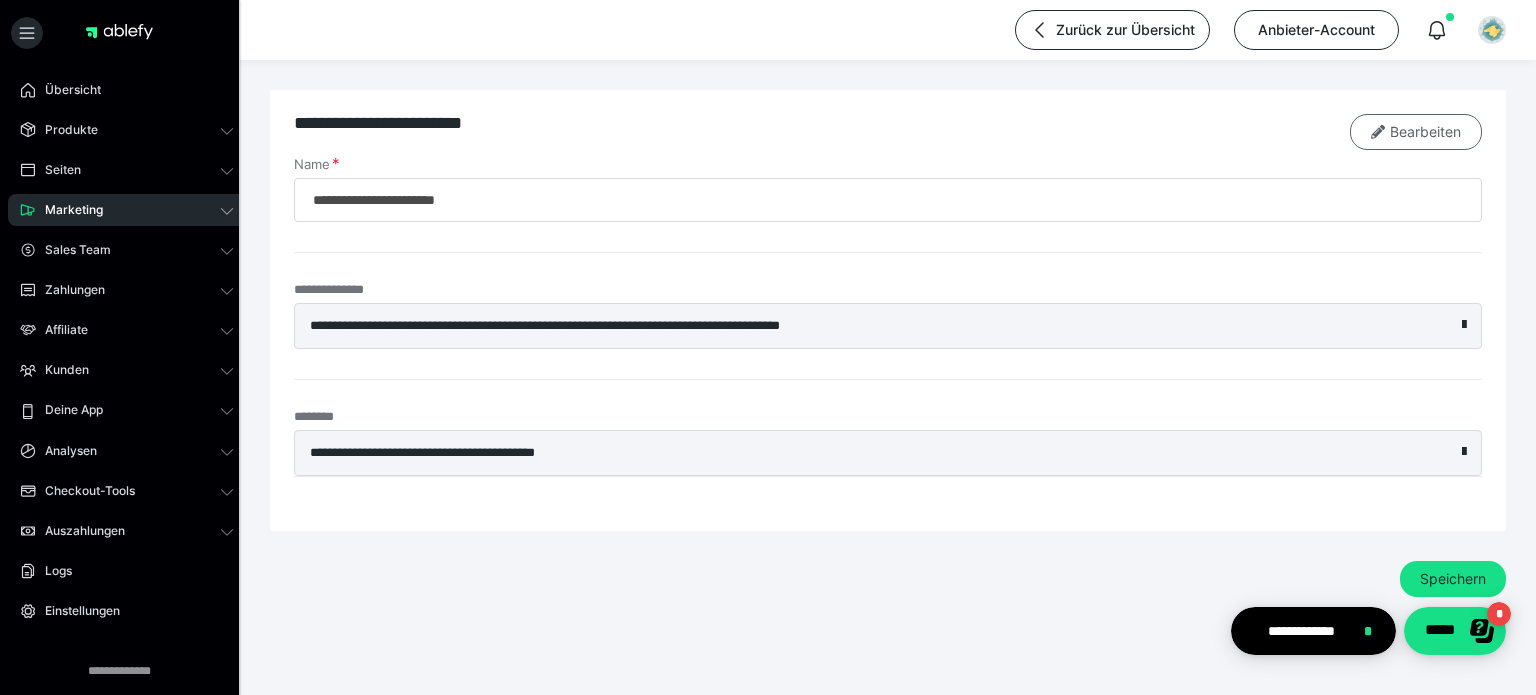 click on "Bearbeiten" at bounding box center [1416, 132] 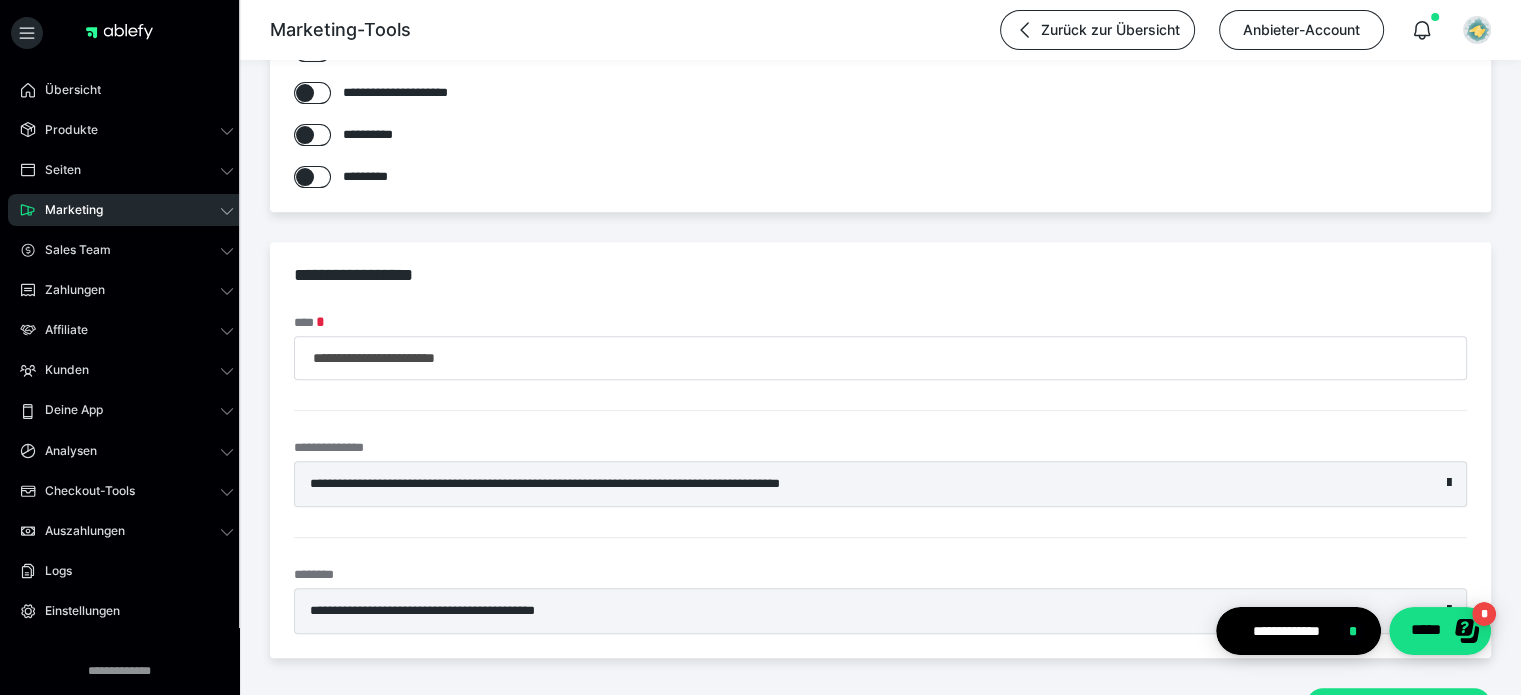 scroll, scrollTop: 761, scrollLeft: 0, axis: vertical 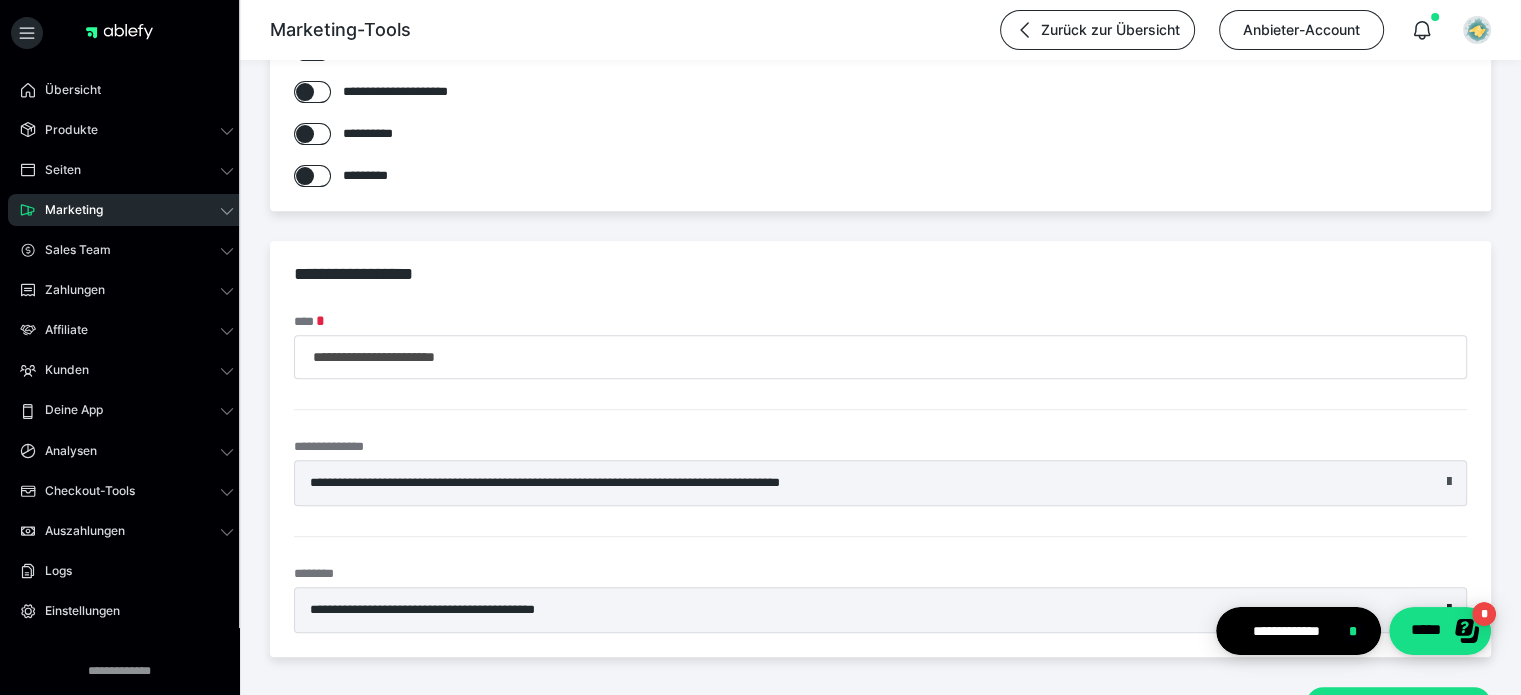 click at bounding box center [1449, 482] 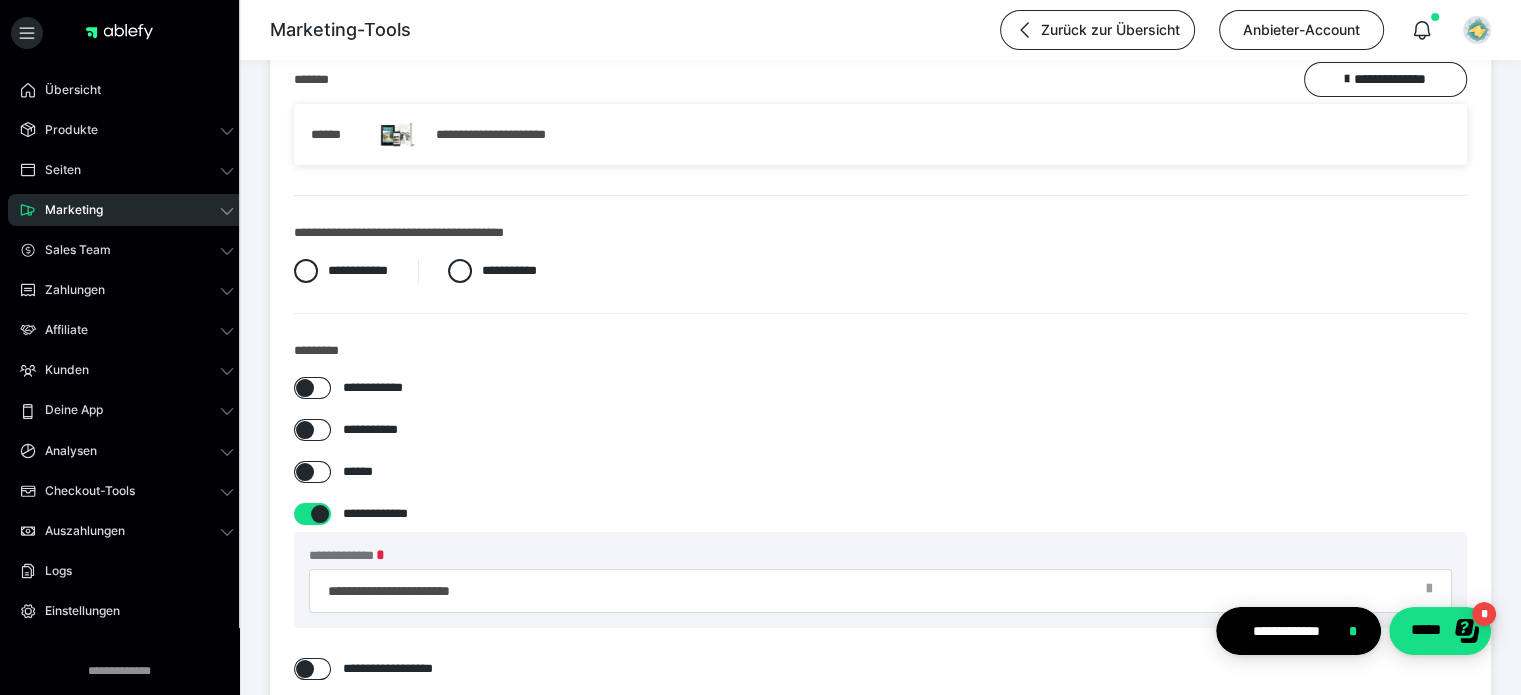 scroll, scrollTop: 0, scrollLeft: 0, axis: both 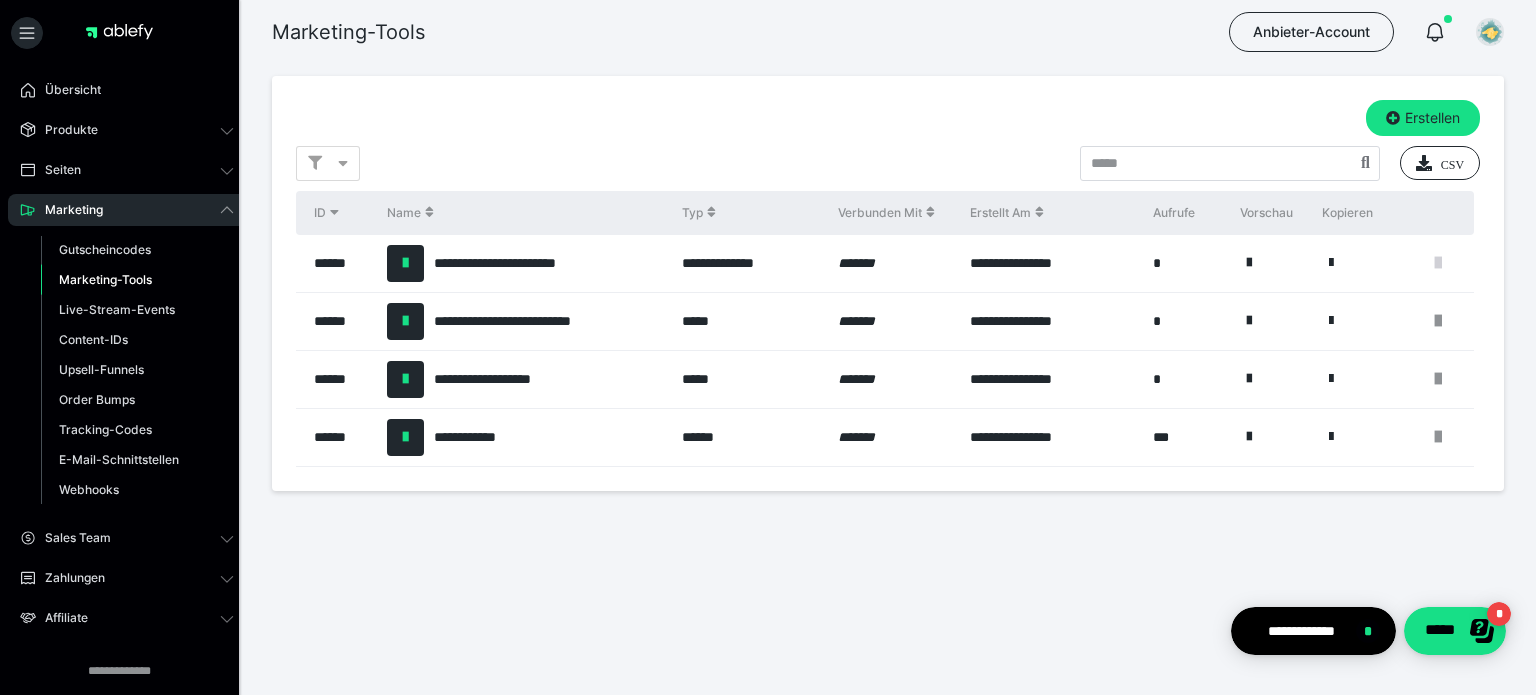 click at bounding box center (1438, 263) 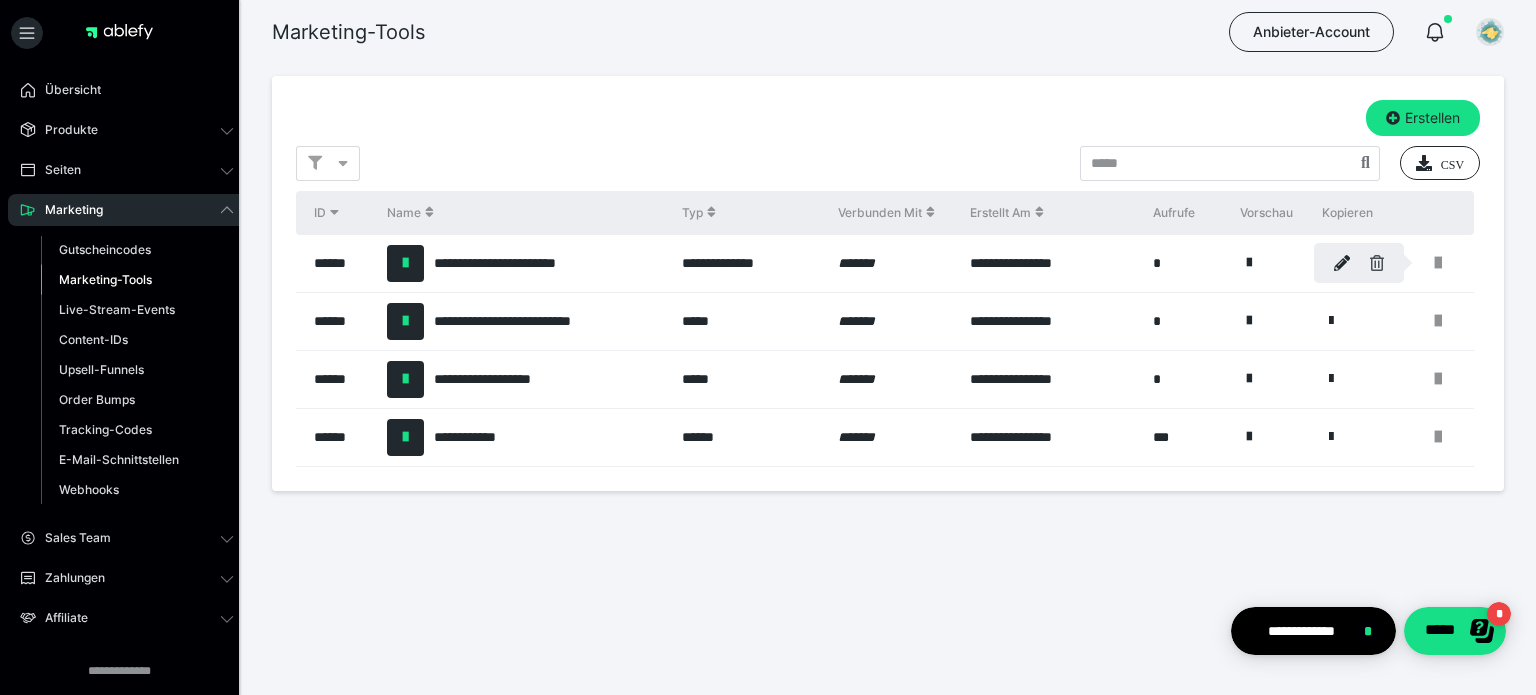 click at bounding box center [1377, 263] 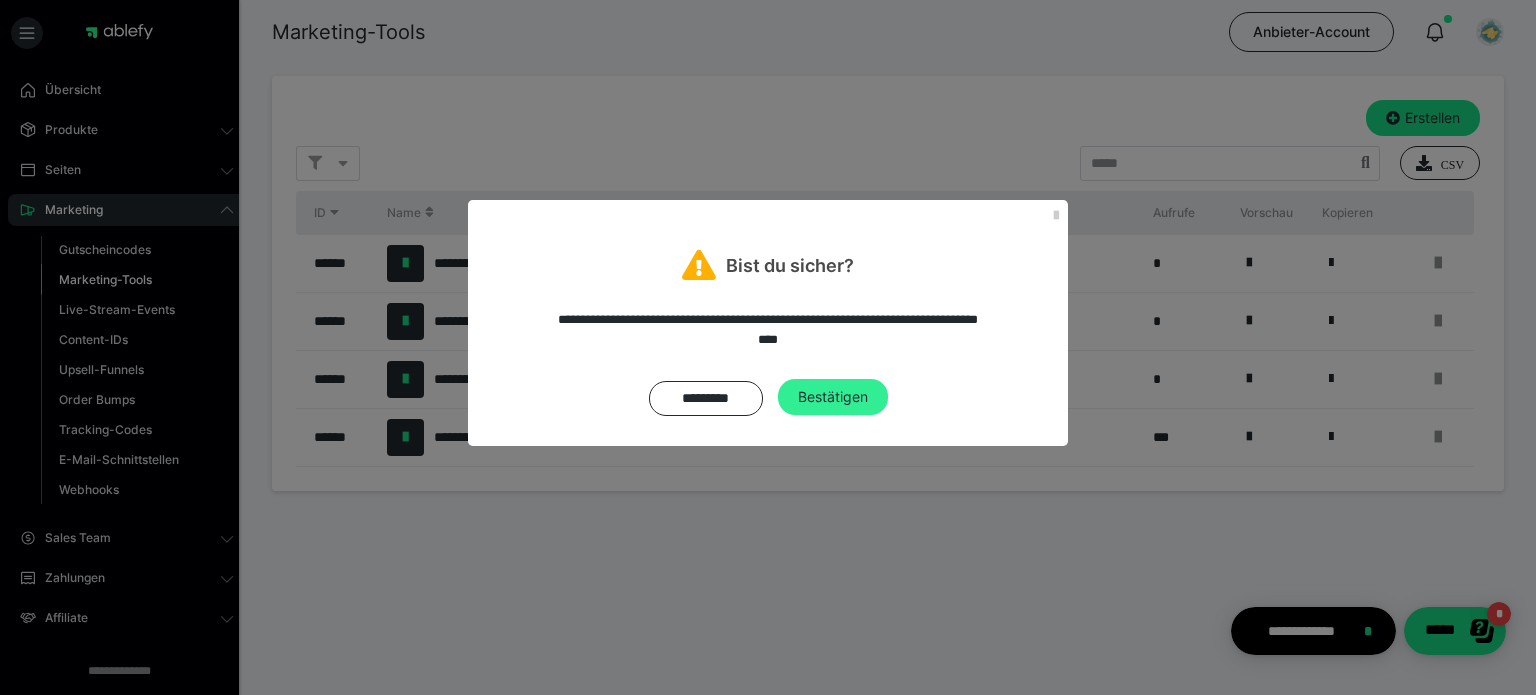 click on "Bestätigen" at bounding box center (833, 397) 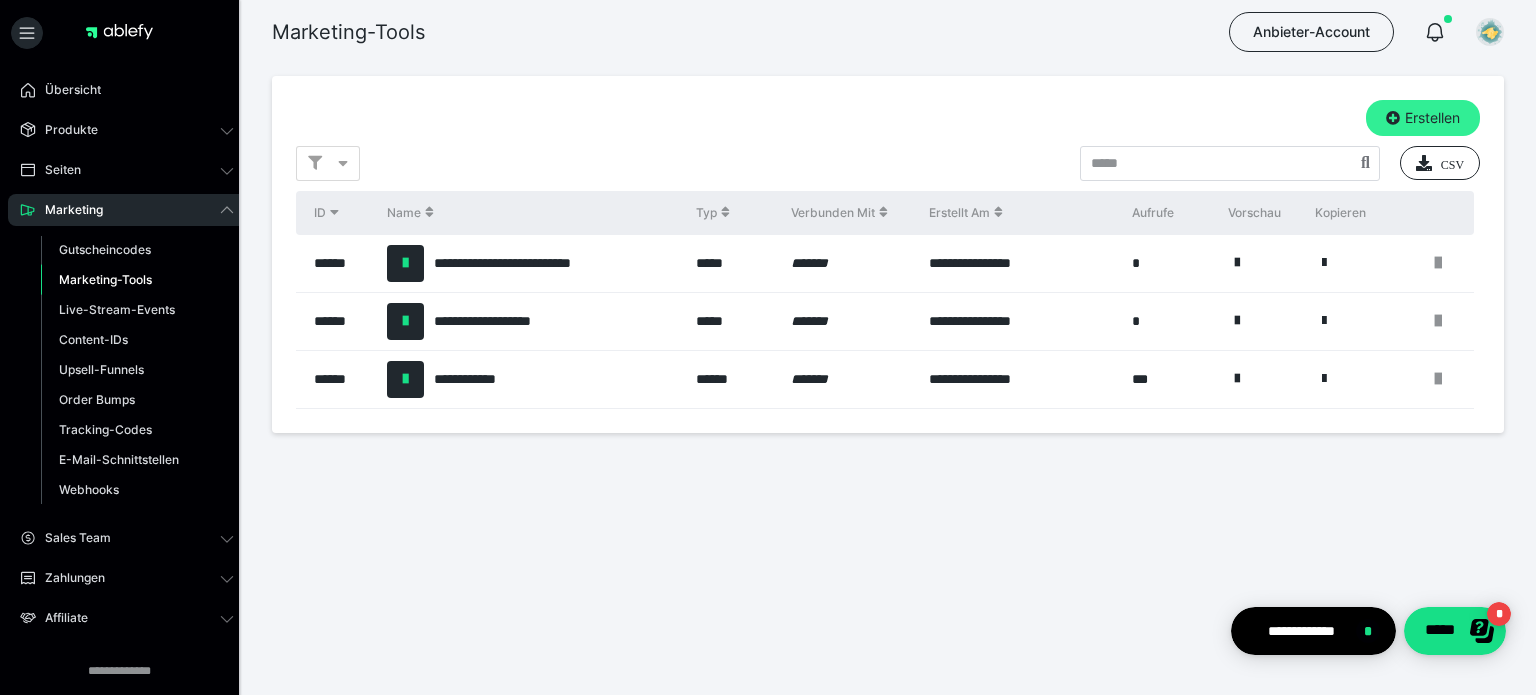click on "Erstellen" at bounding box center (1423, 118) 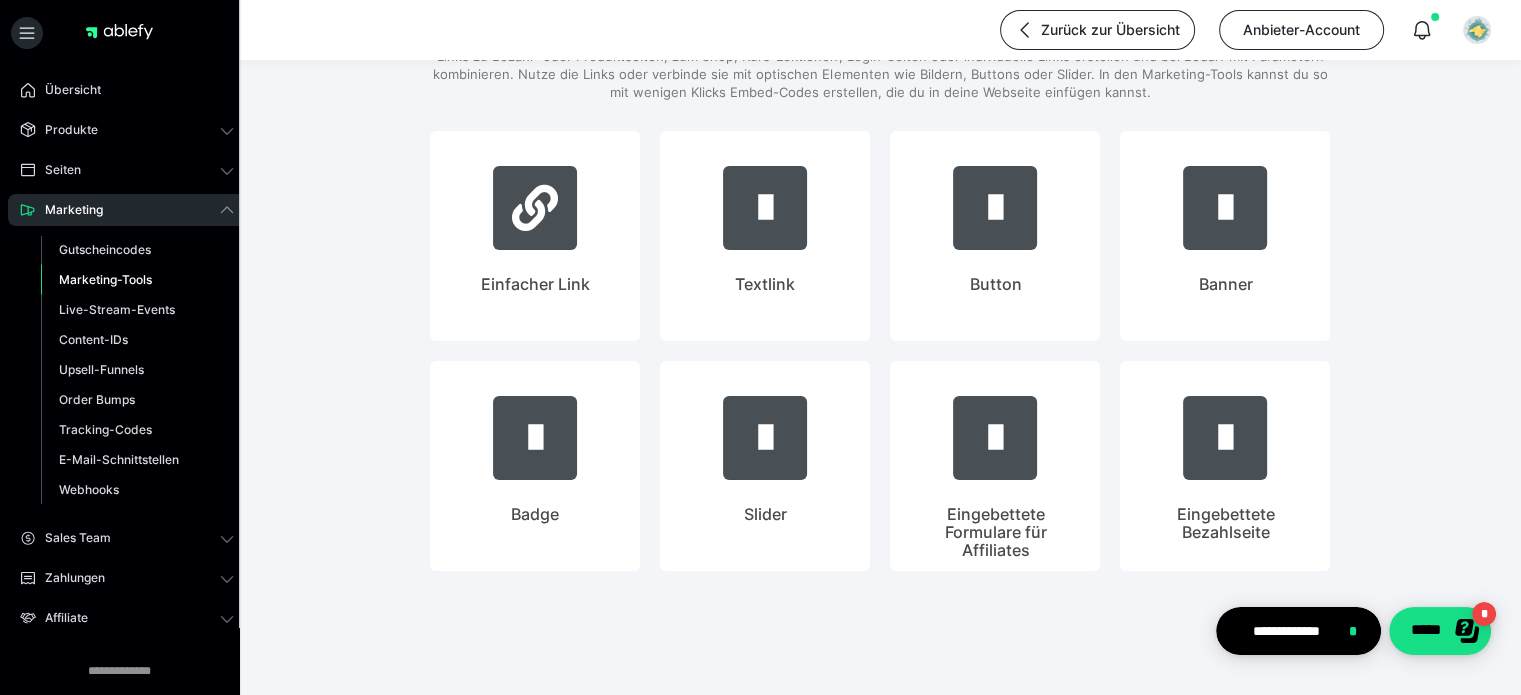 scroll, scrollTop: 139, scrollLeft: 0, axis: vertical 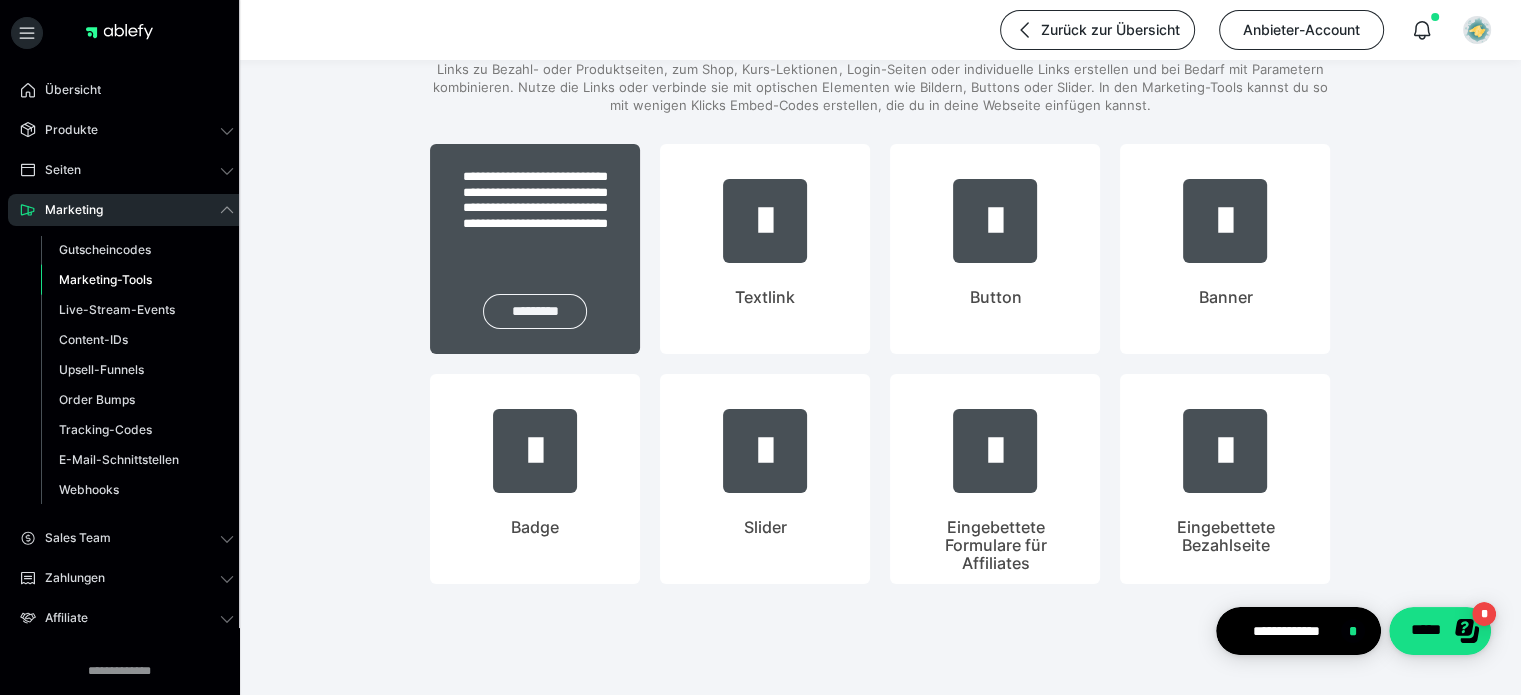 click on "*********" at bounding box center (535, 311) 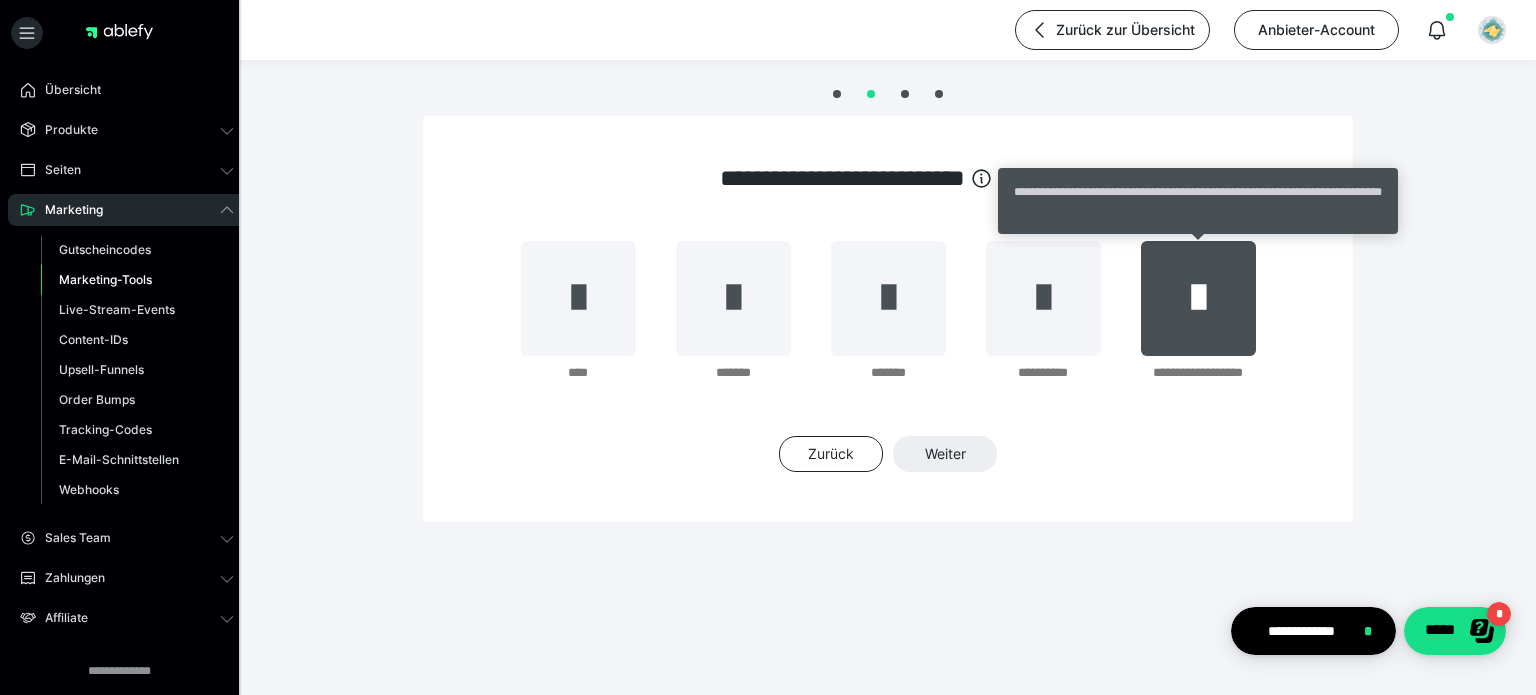 click at bounding box center (1198, 298) 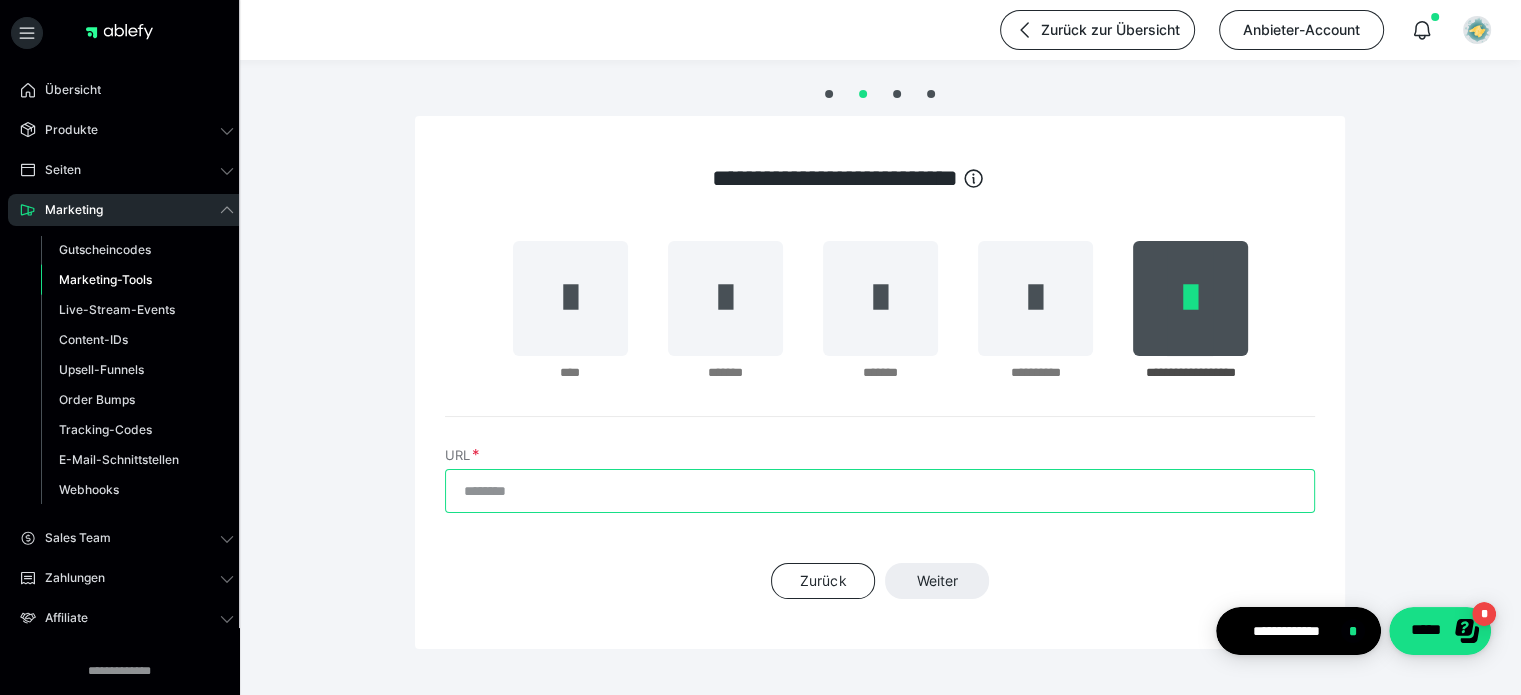 click on "URL" at bounding box center [880, 491] 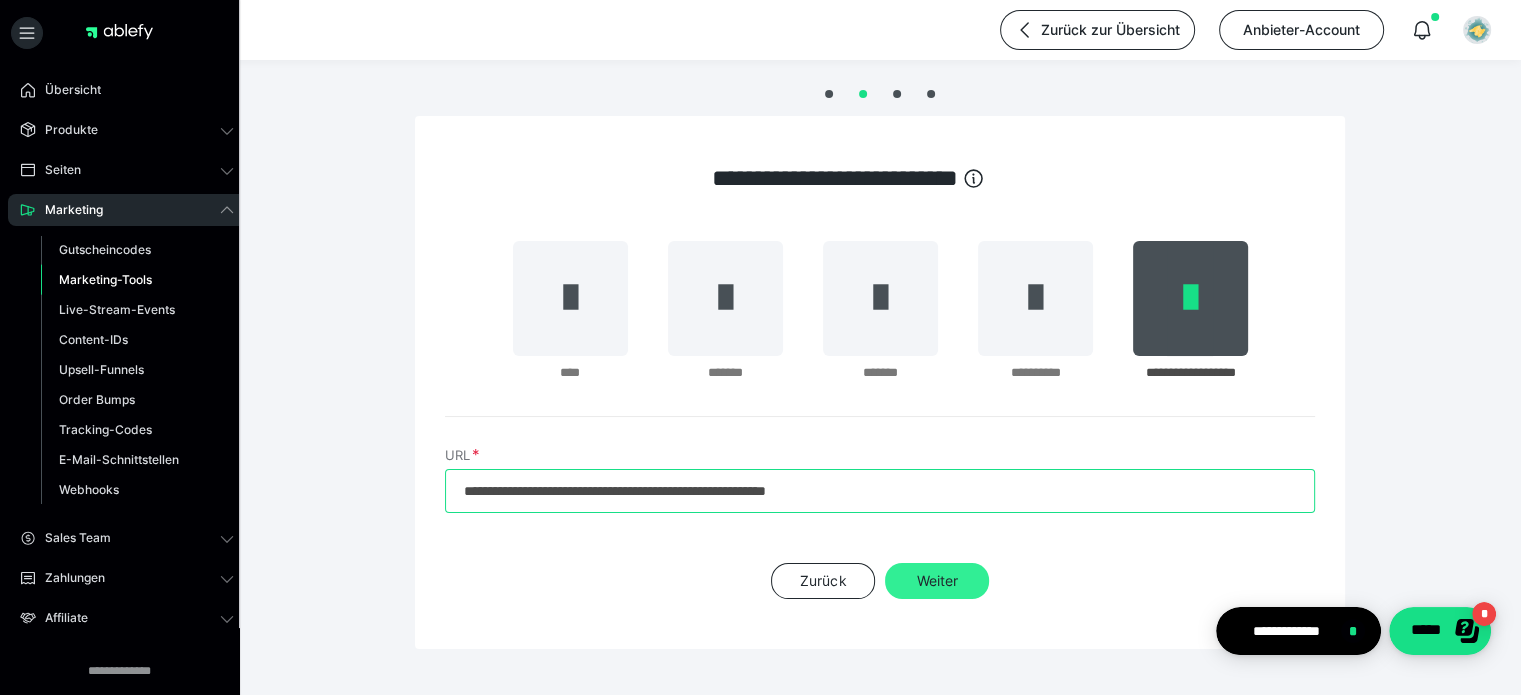 type on "**********" 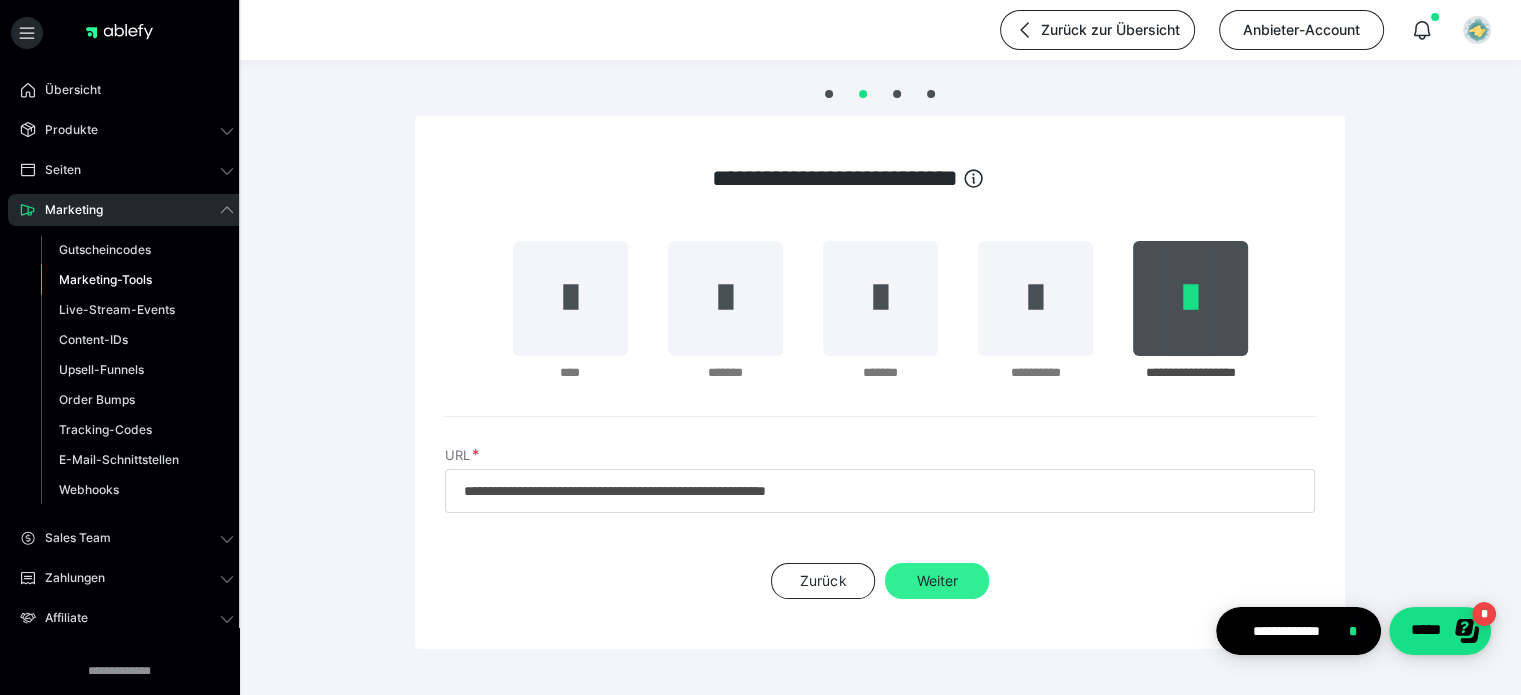 click on "Weiter" at bounding box center (937, 581) 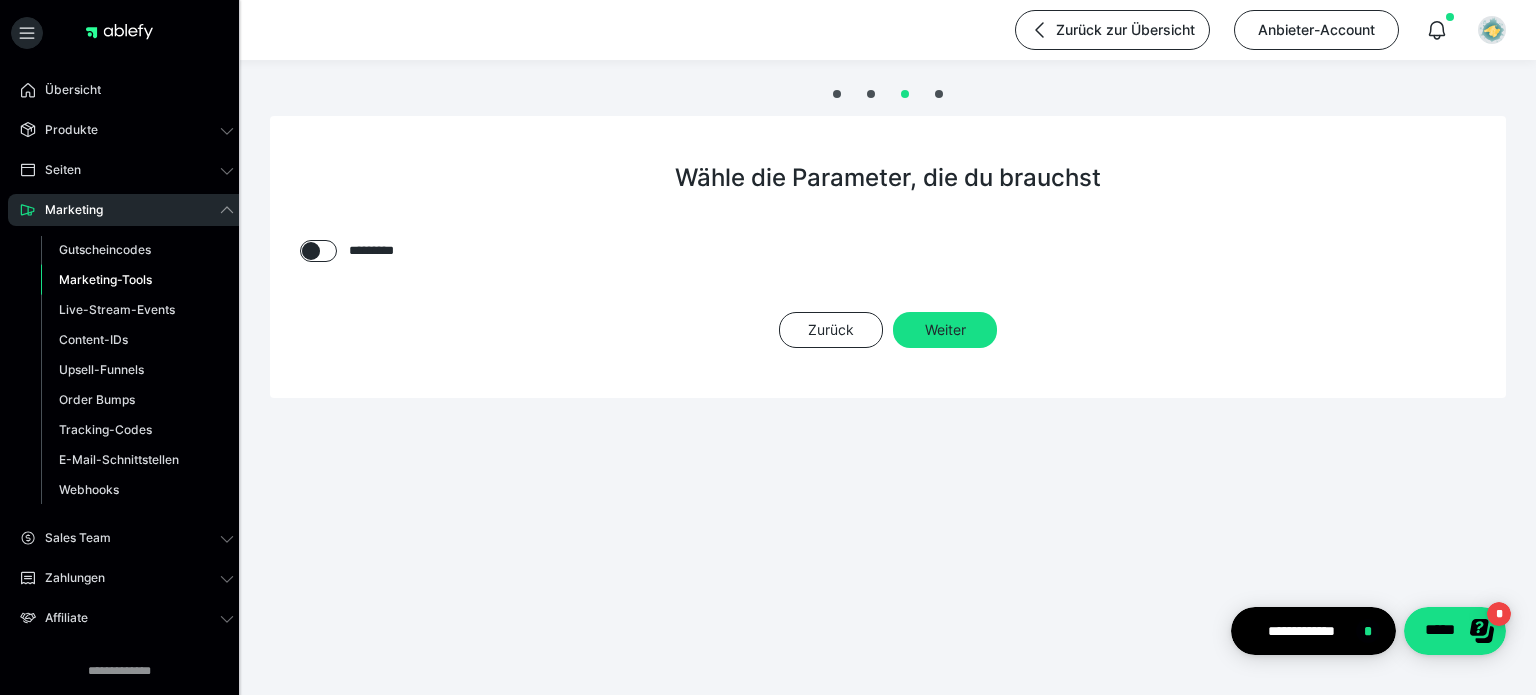 click at bounding box center [311, 251] 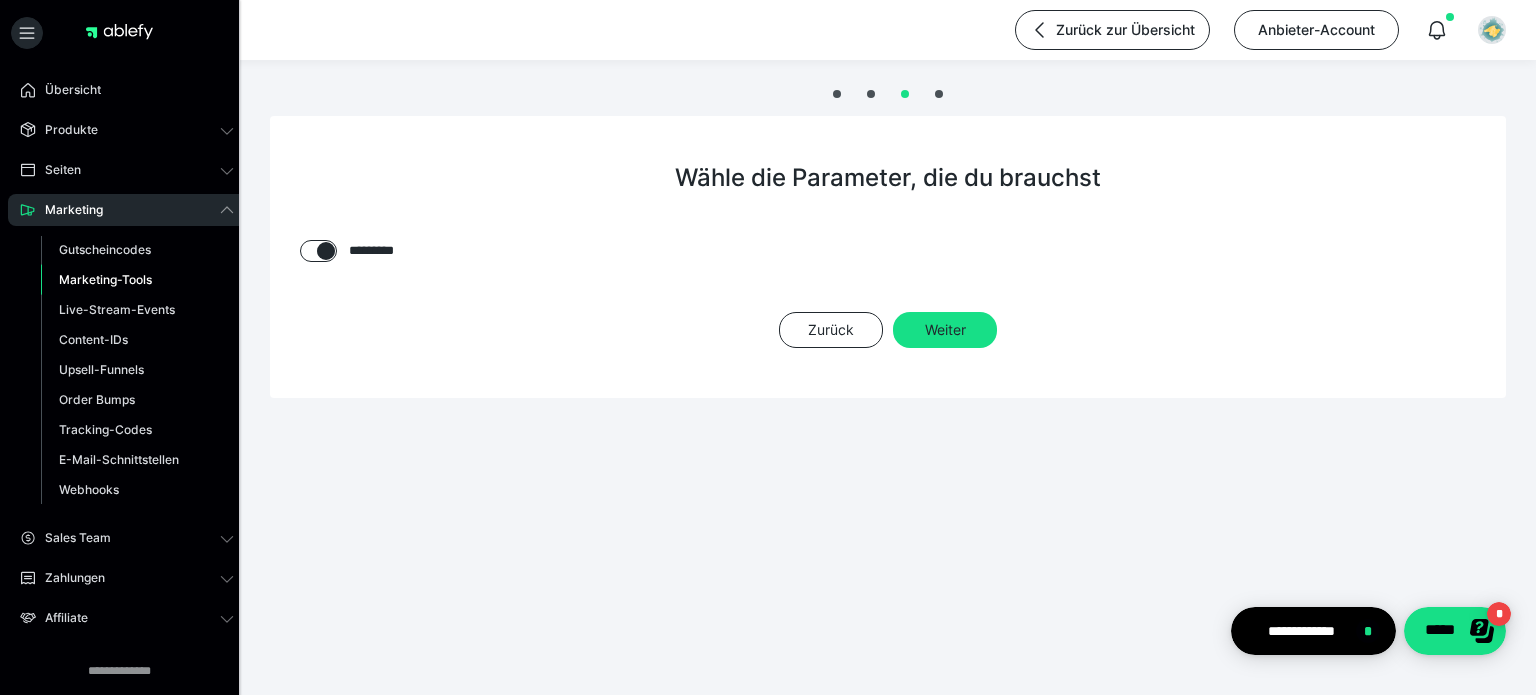 checkbox on "****" 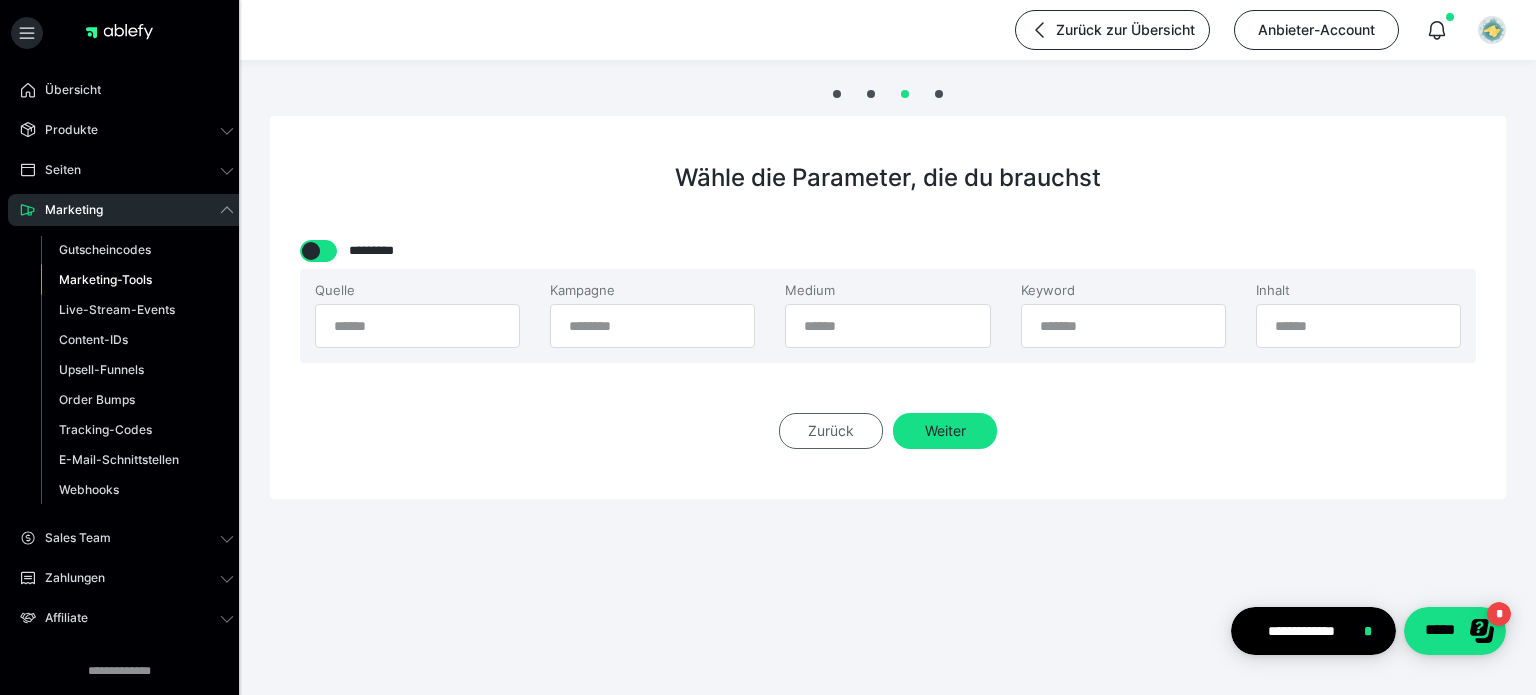 click on "Zurück" at bounding box center (831, 431) 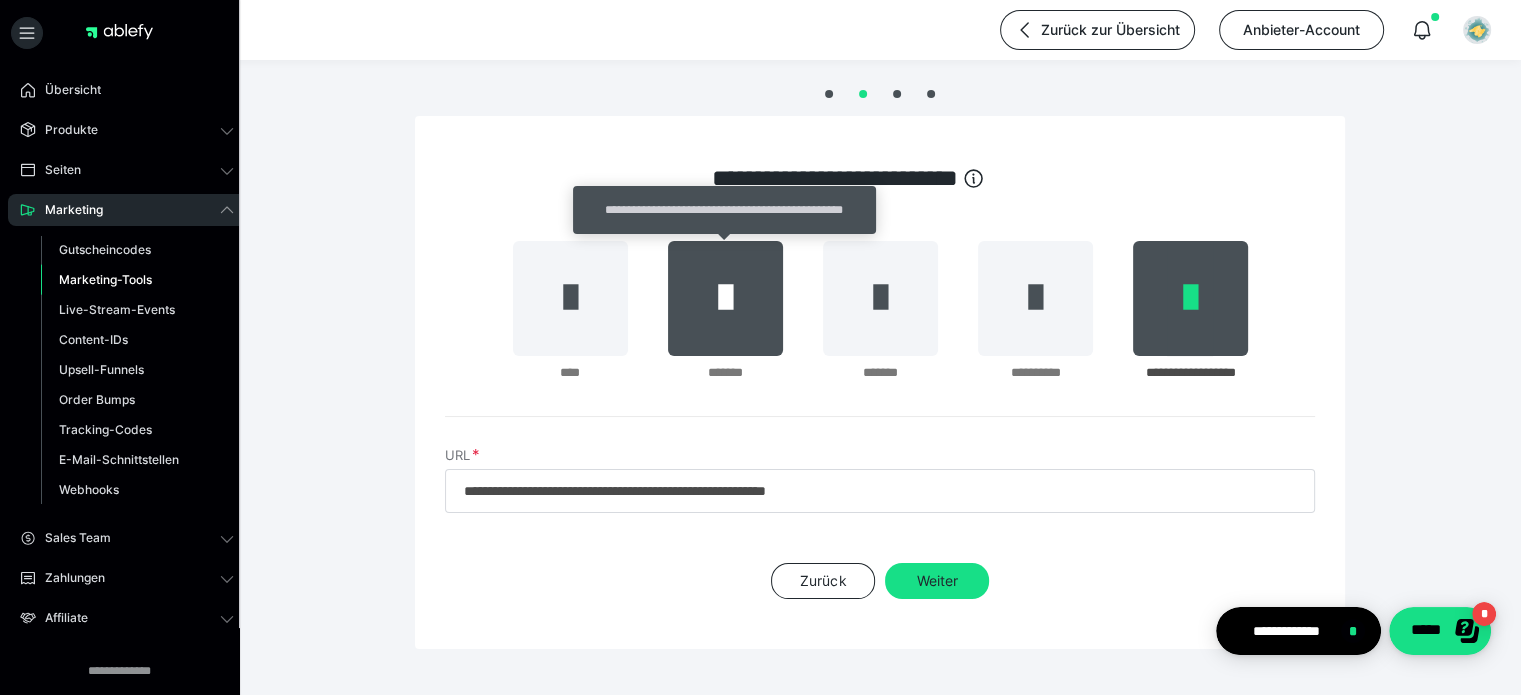 click at bounding box center [725, 298] 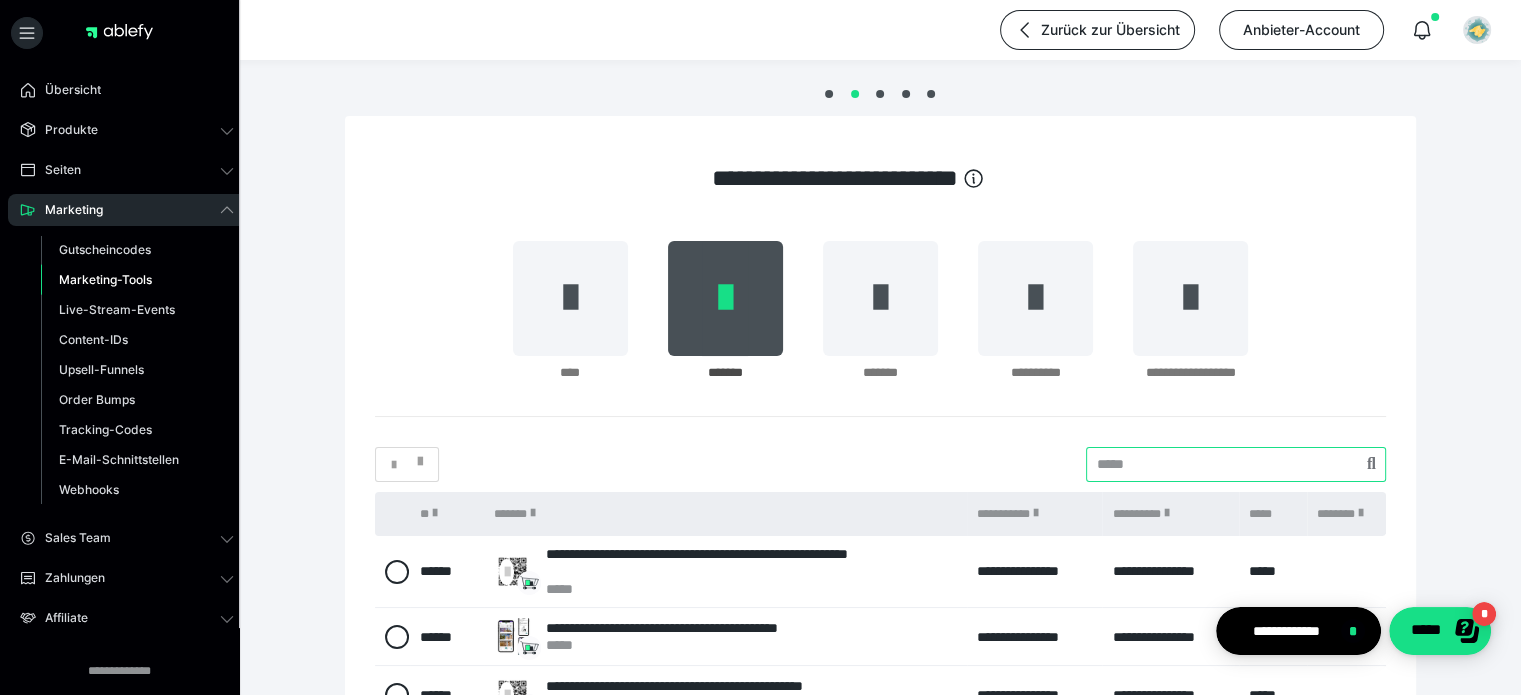 click at bounding box center (1236, 464) 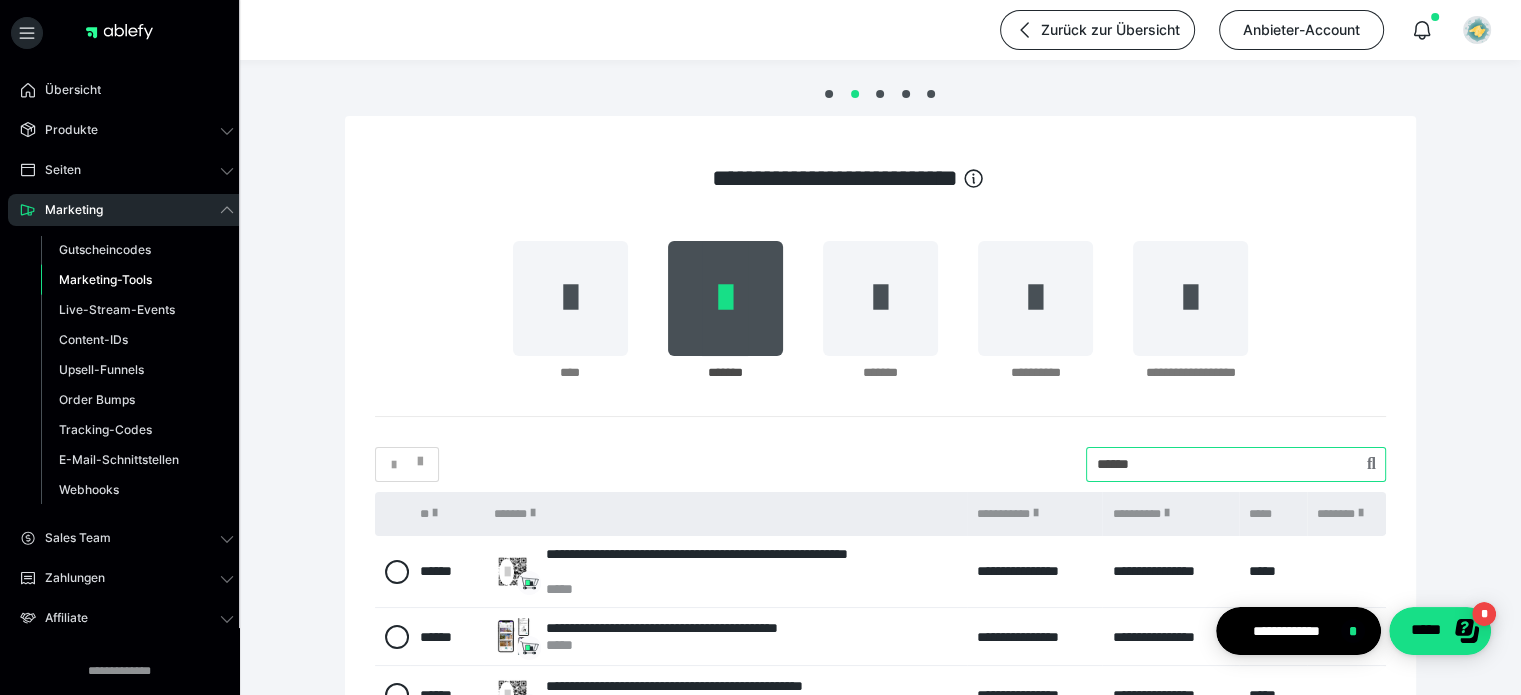 type on "******" 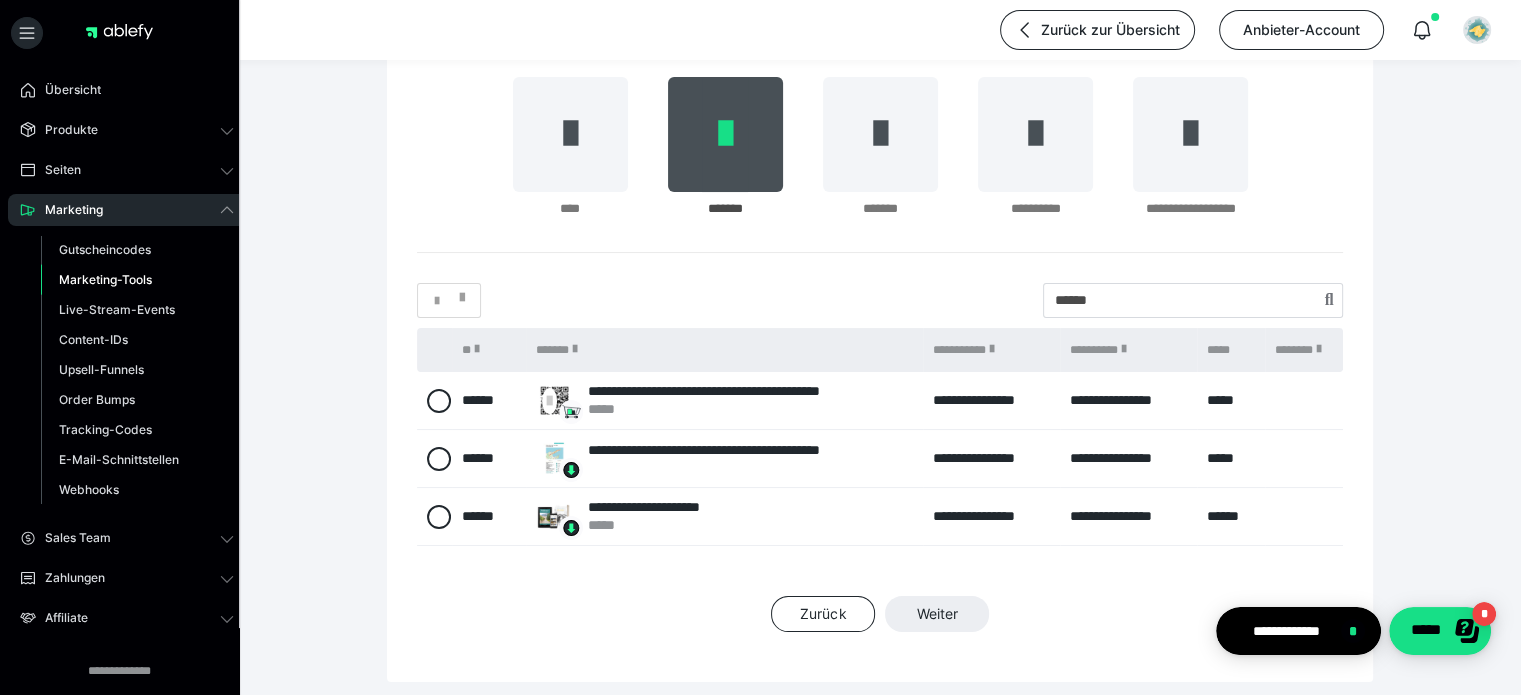 scroll, scrollTop: 173, scrollLeft: 0, axis: vertical 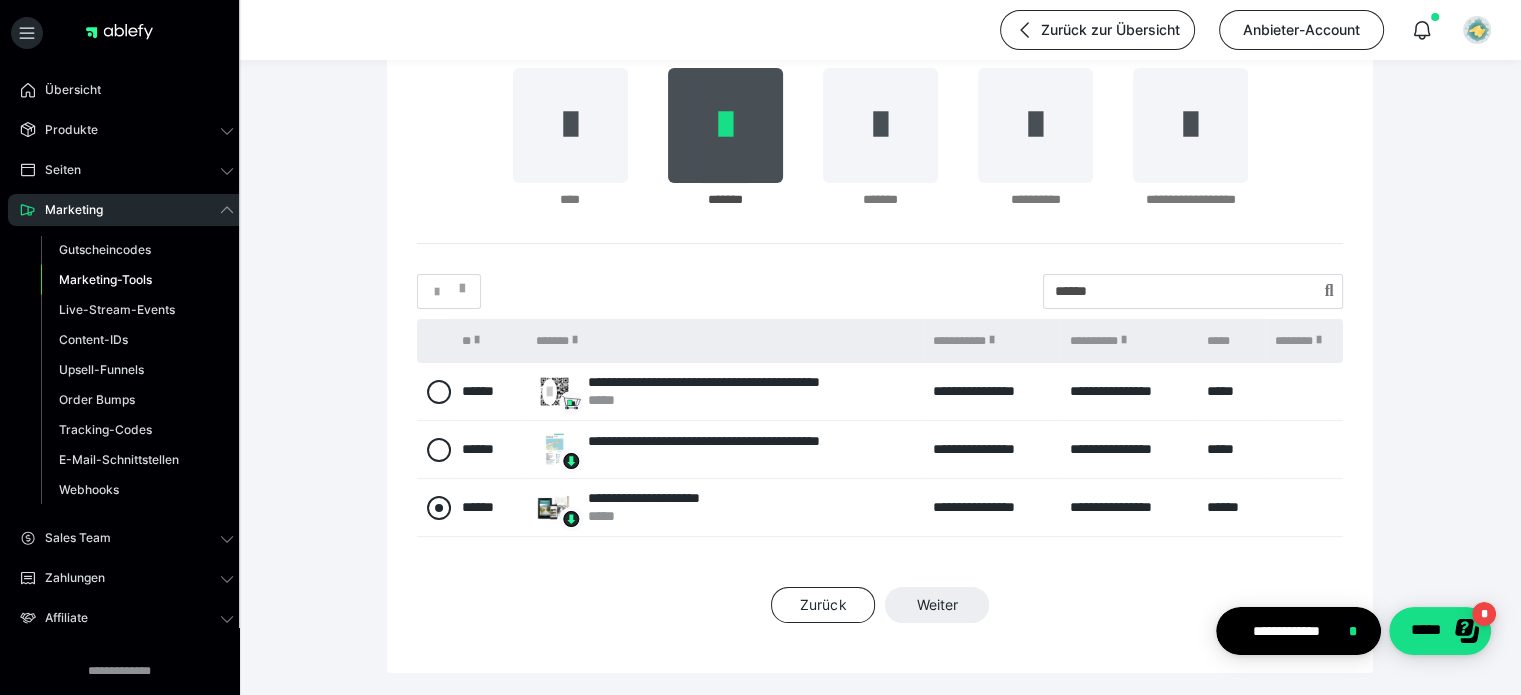 click at bounding box center [439, 508] 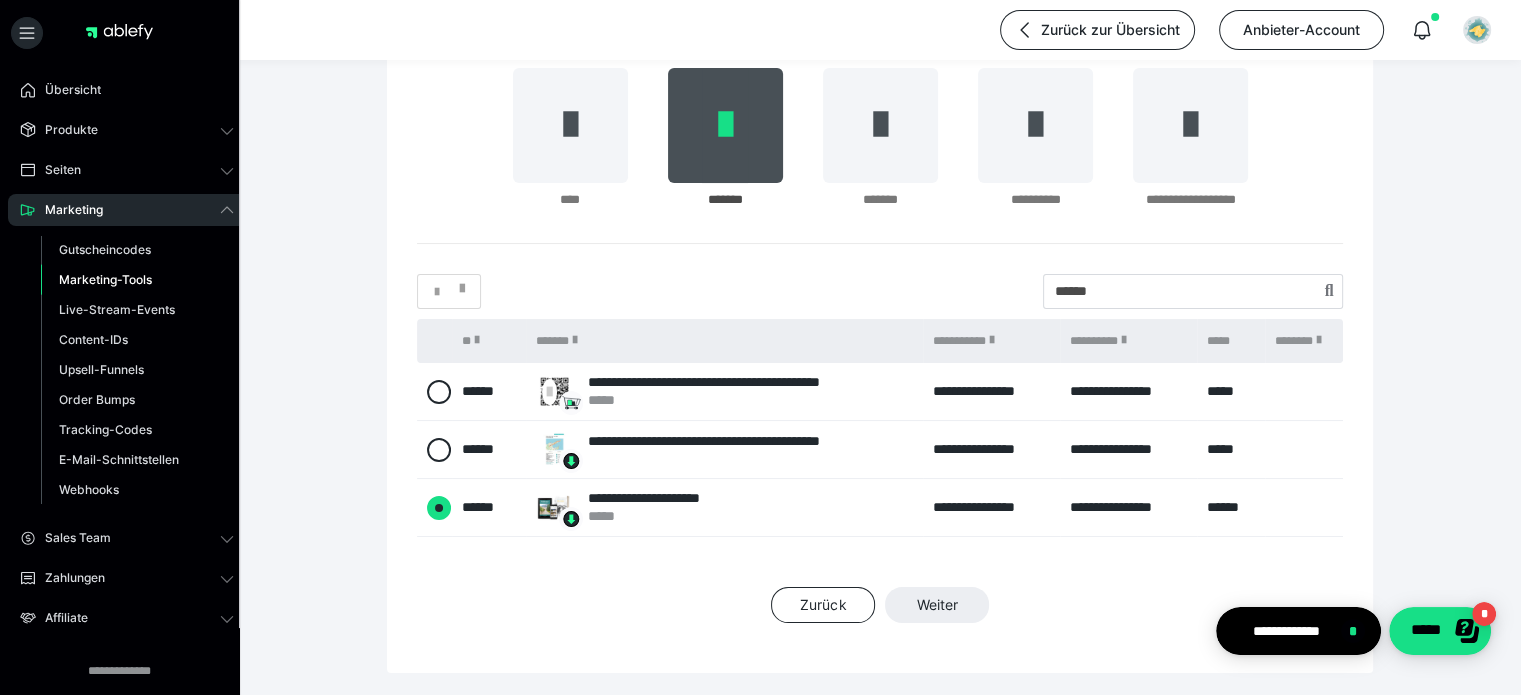 radio on "****" 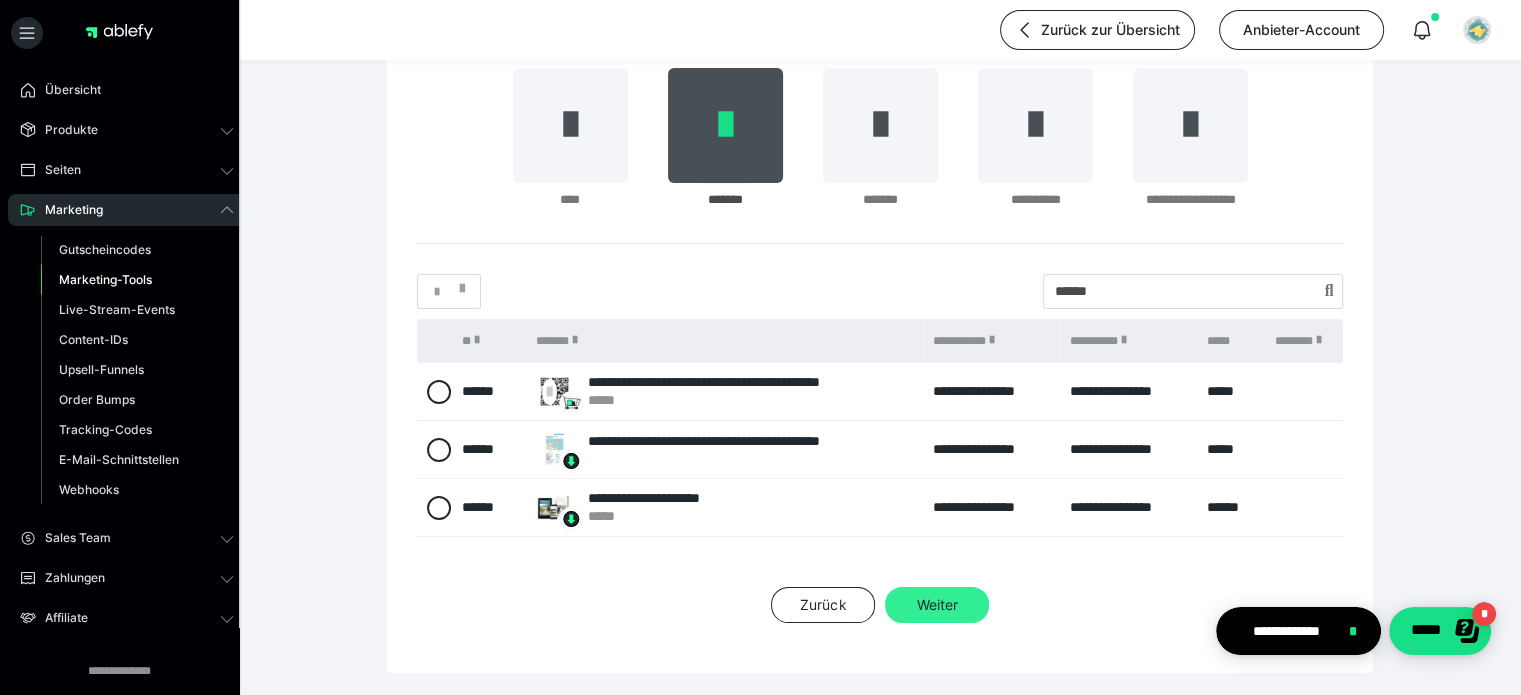 click on "Weiter" at bounding box center (937, 605) 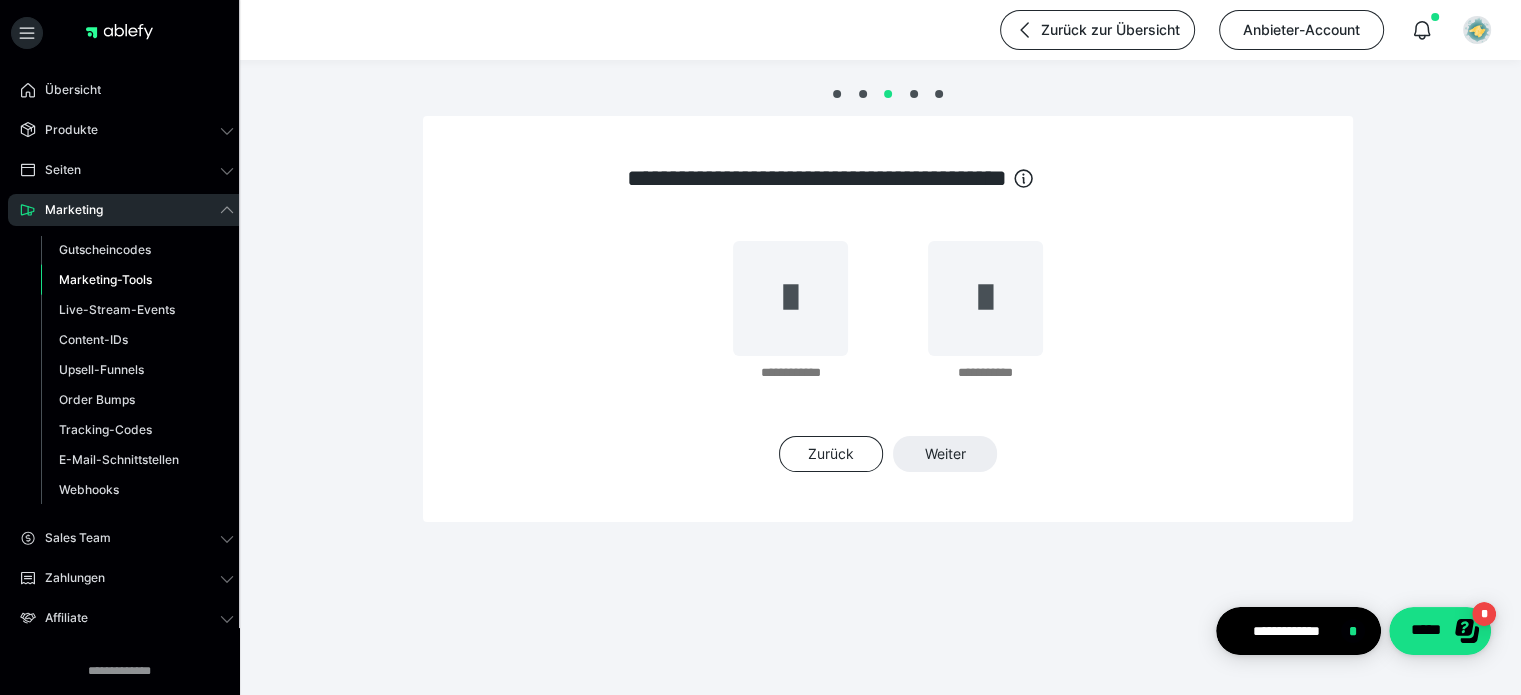scroll, scrollTop: 0, scrollLeft: 0, axis: both 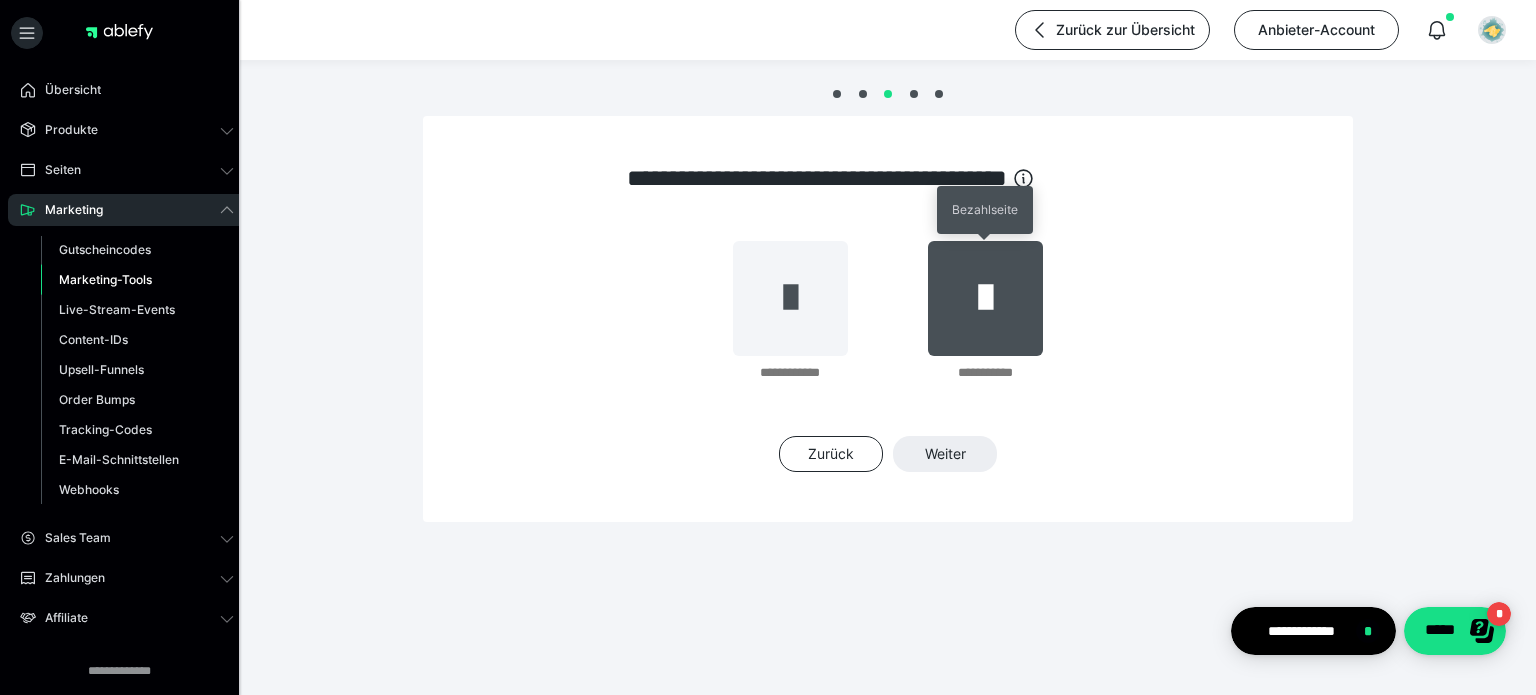 click at bounding box center (985, 298) 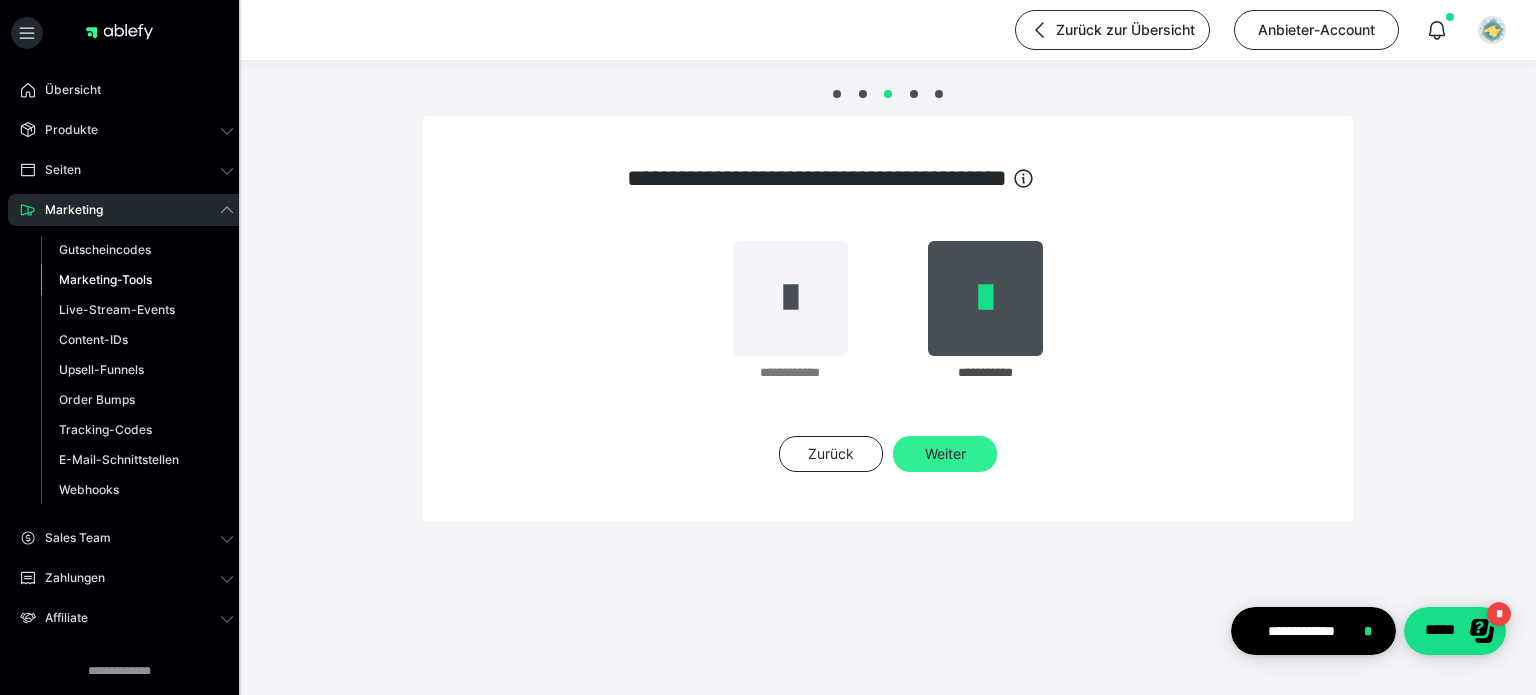 click on "Weiter" at bounding box center [945, 454] 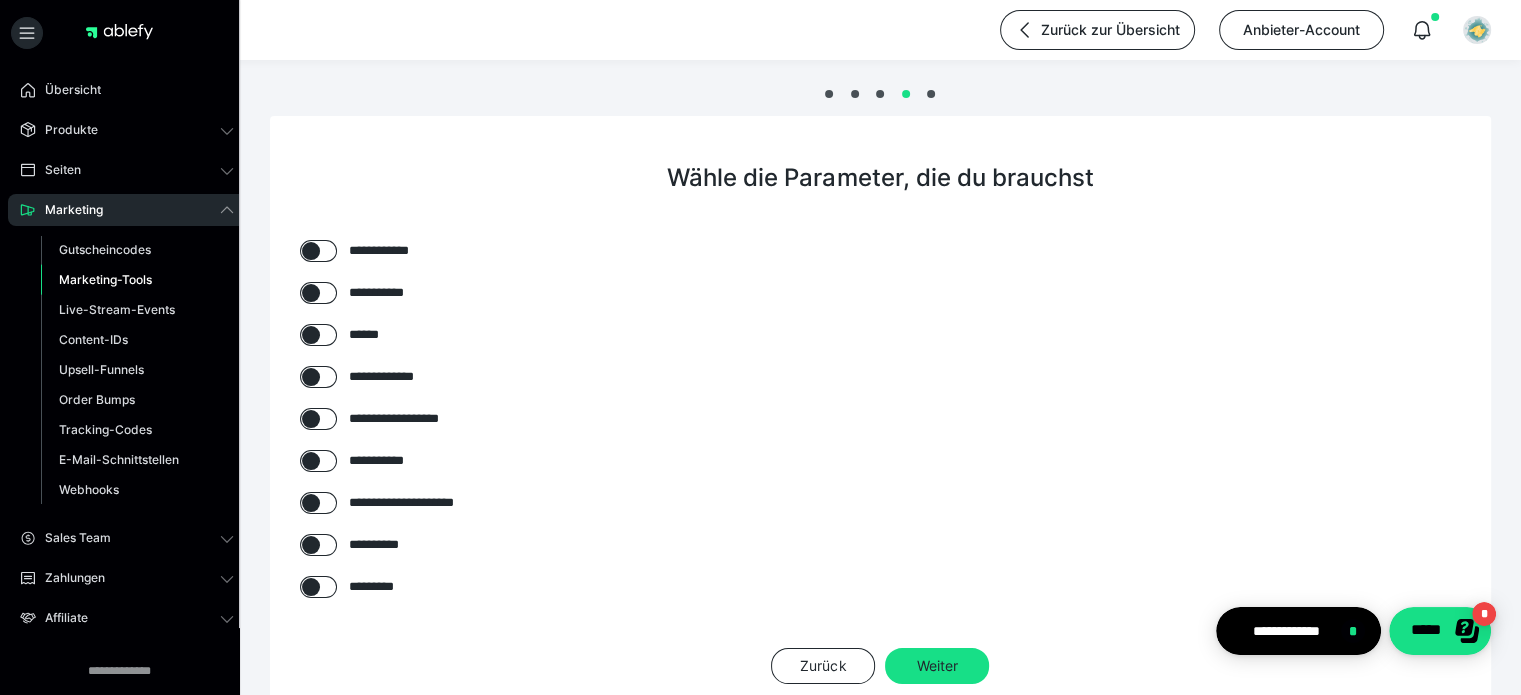 click at bounding box center (311, 377) 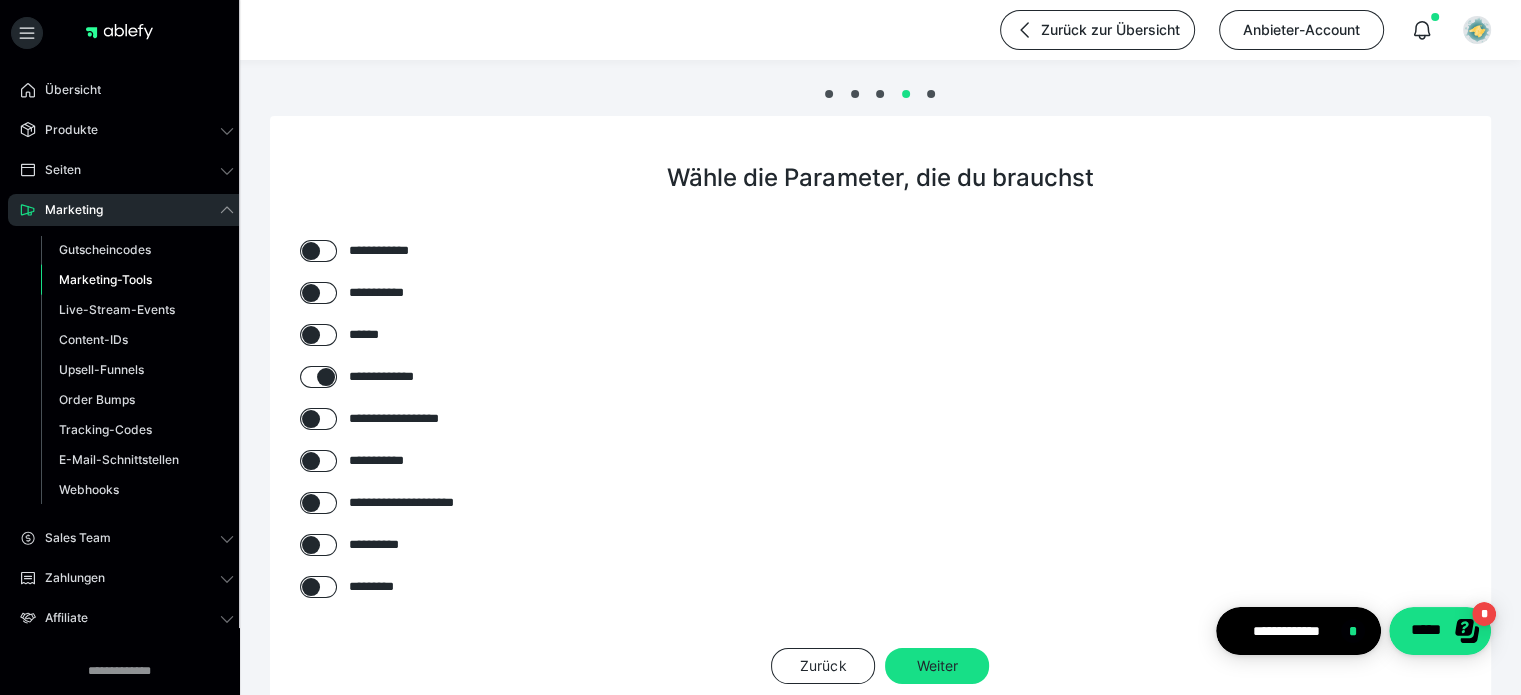 checkbox on "****" 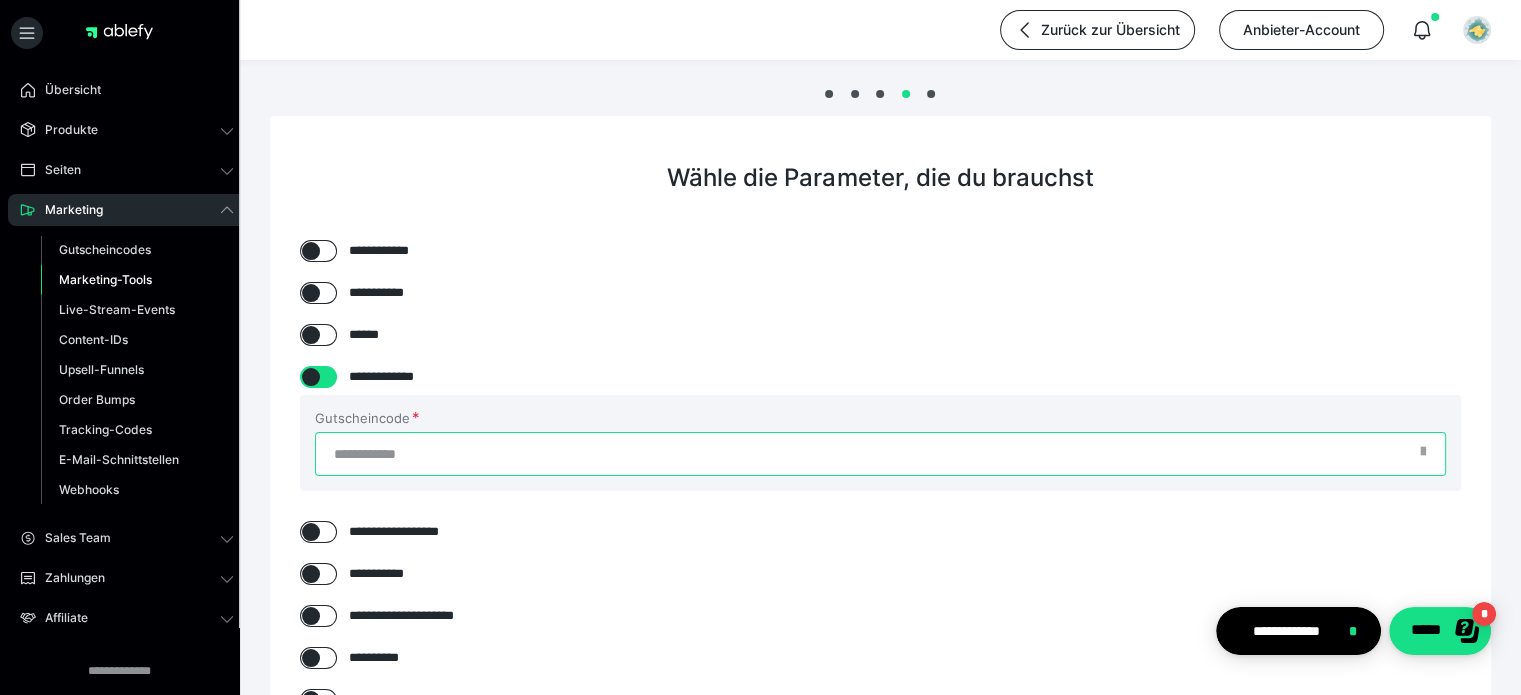click on "Gutscheincode" at bounding box center [880, 454] 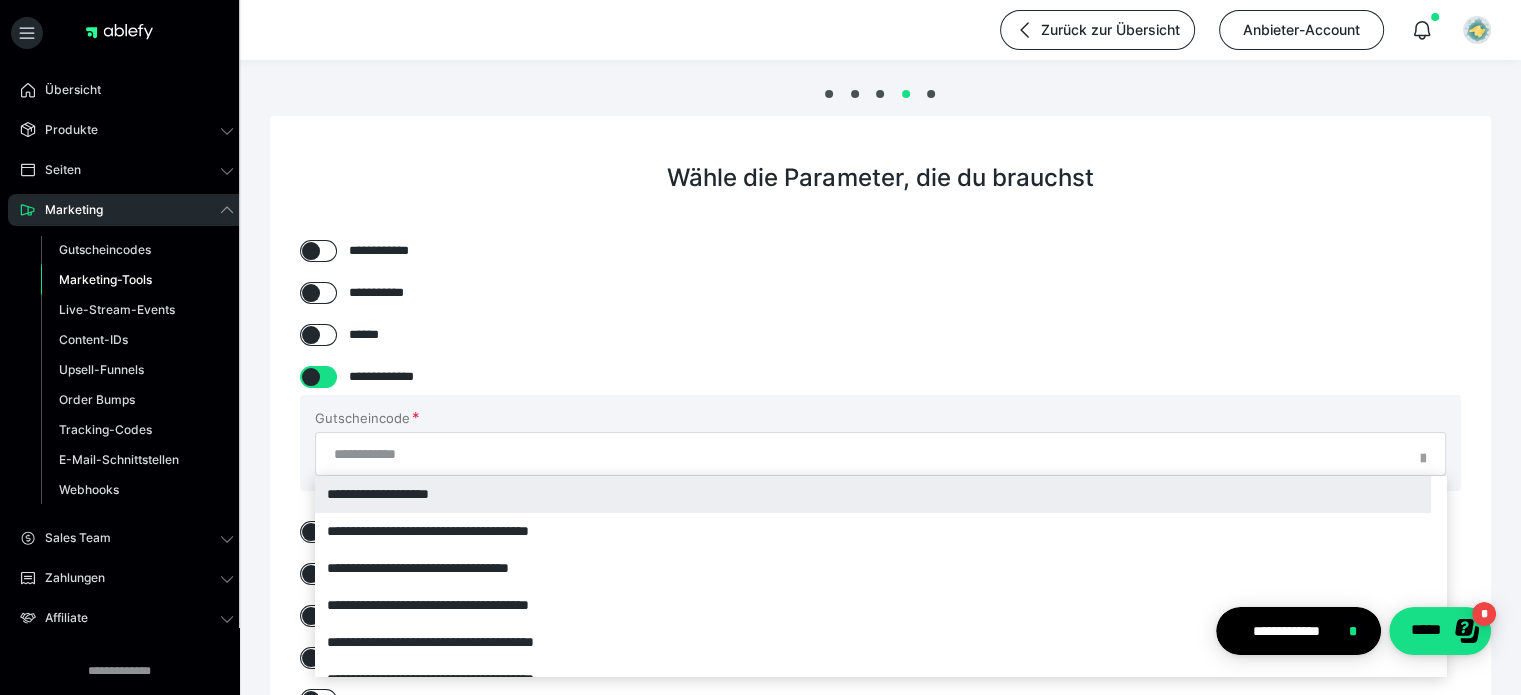 click on "**********" at bounding box center (873, 494) 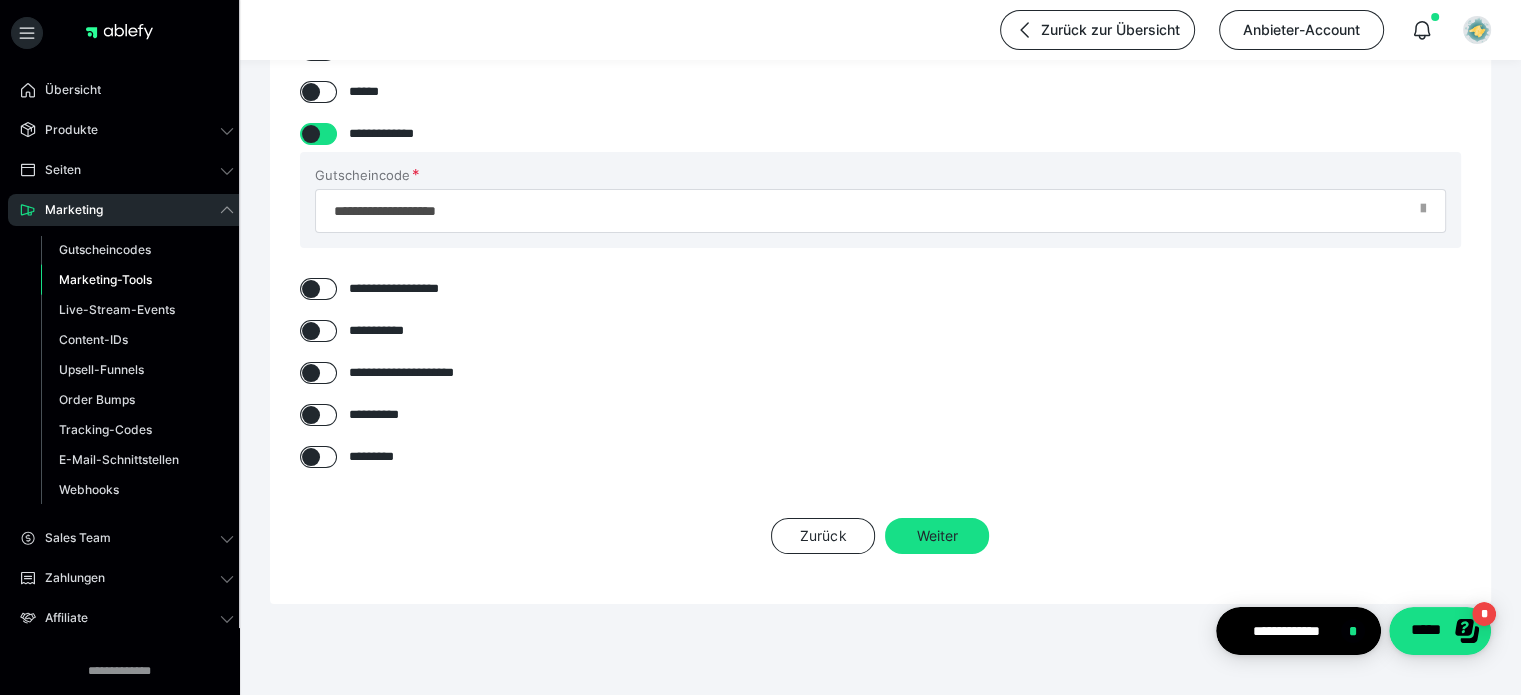 scroll, scrollTop: 251, scrollLeft: 0, axis: vertical 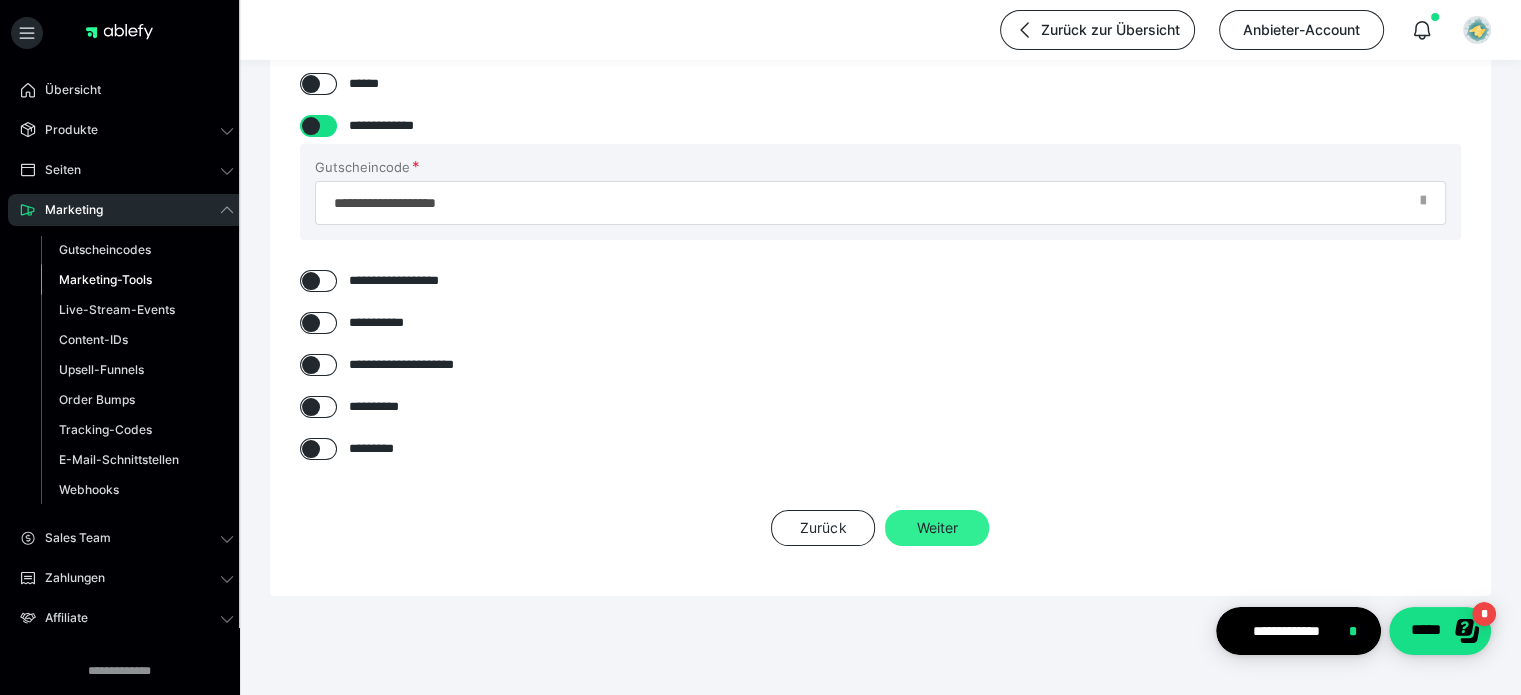 click on "Weiter" at bounding box center (937, 528) 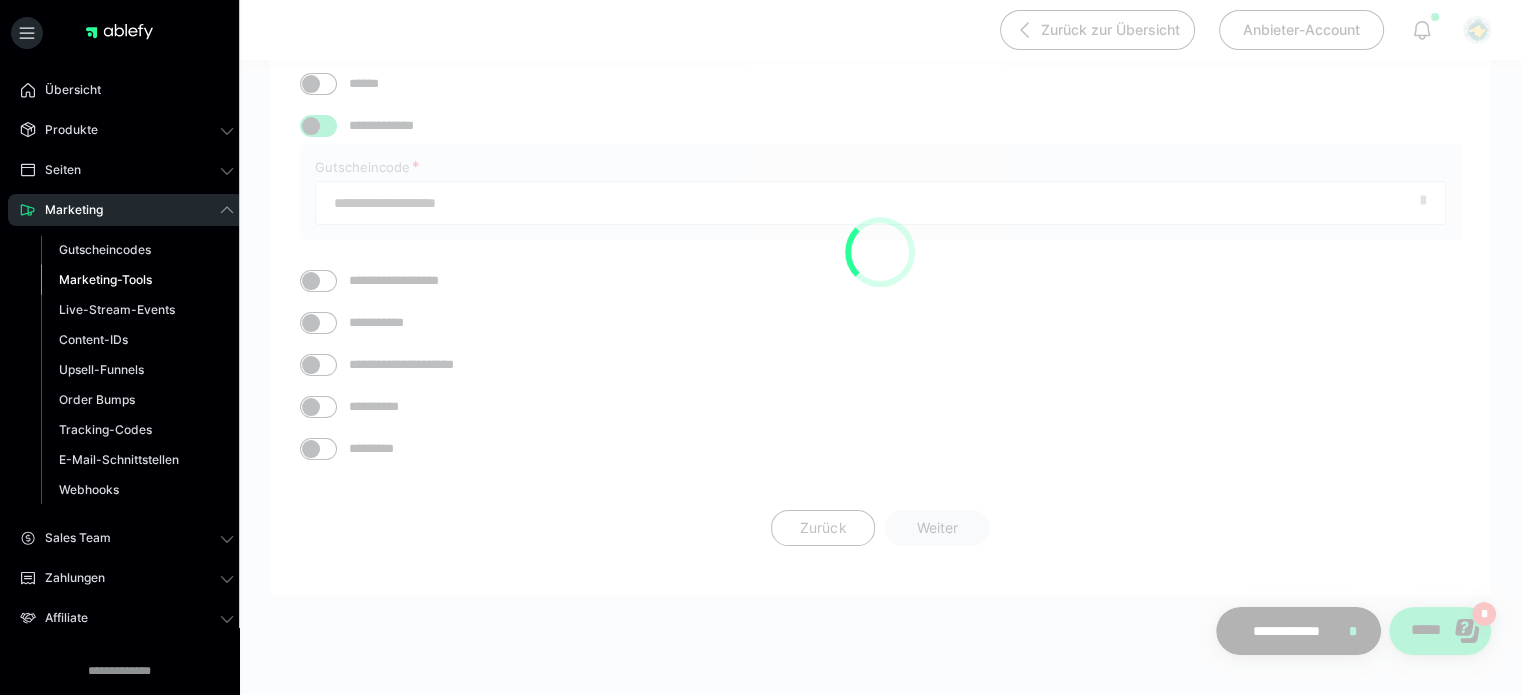 scroll, scrollTop: 99, scrollLeft: 0, axis: vertical 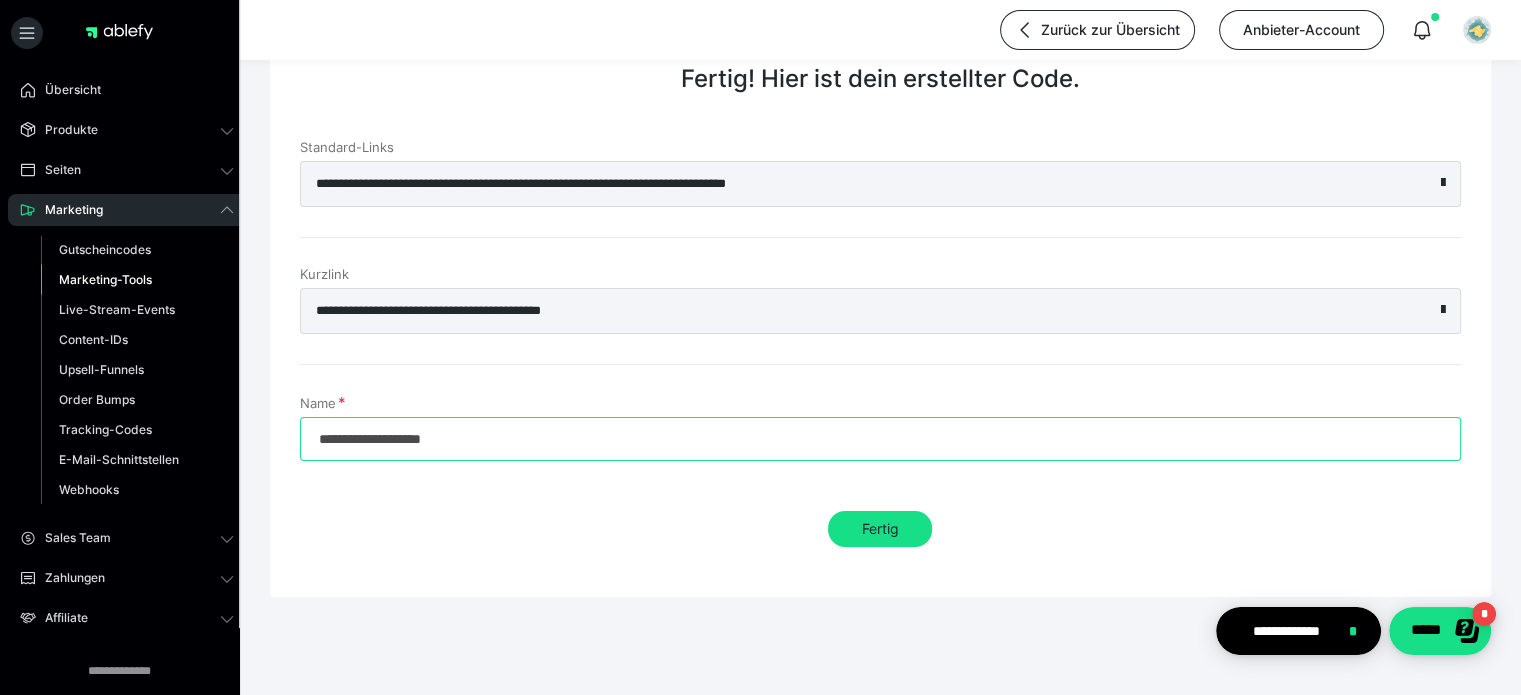 click on "**********" at bounding box center (880, 439) 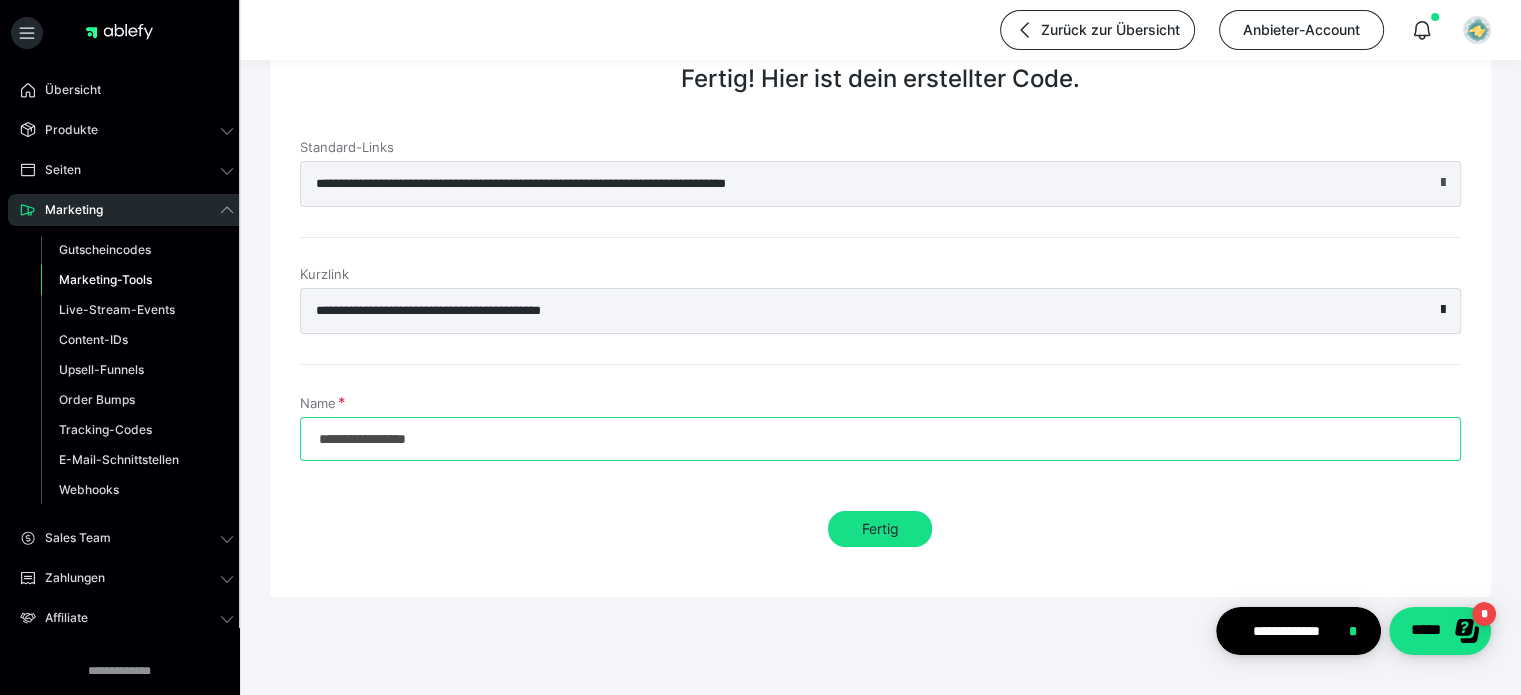 type on "**********" 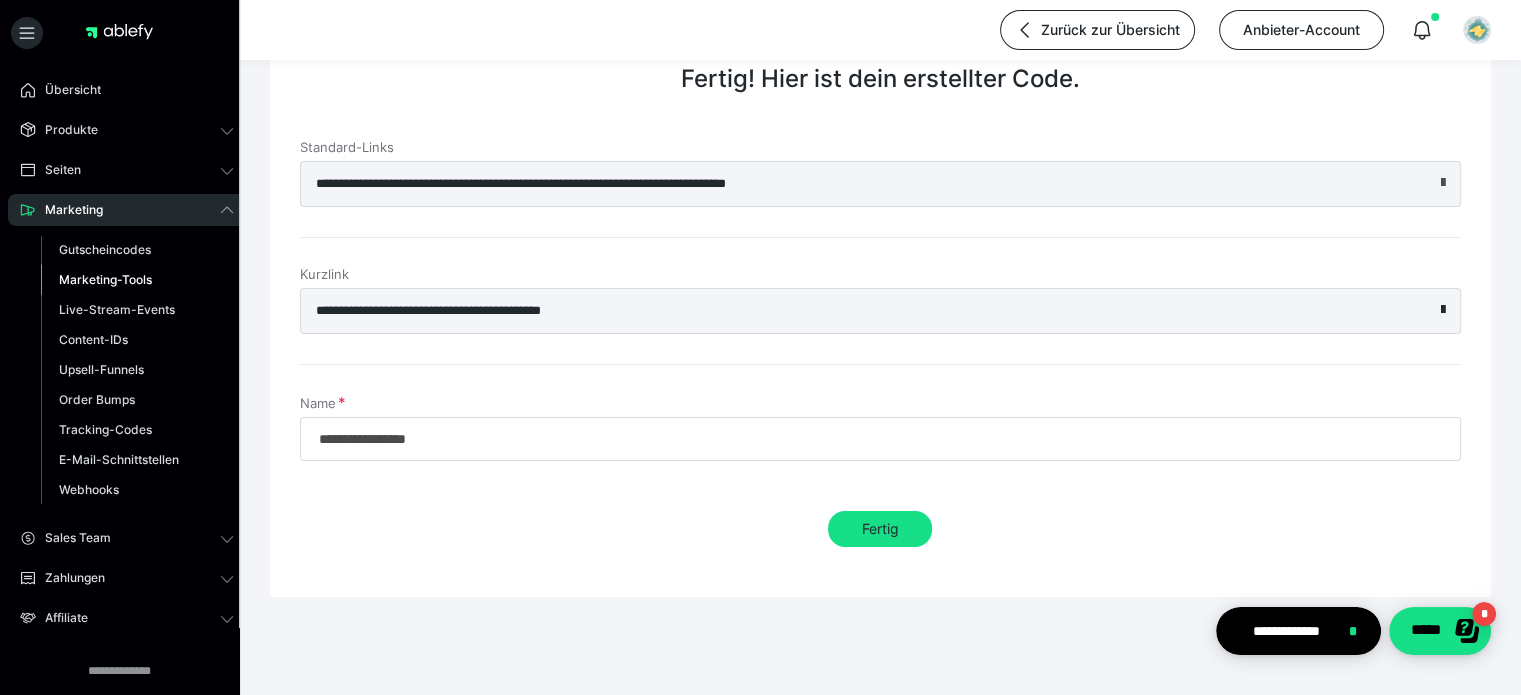 click at bounding box center (1443, 183) 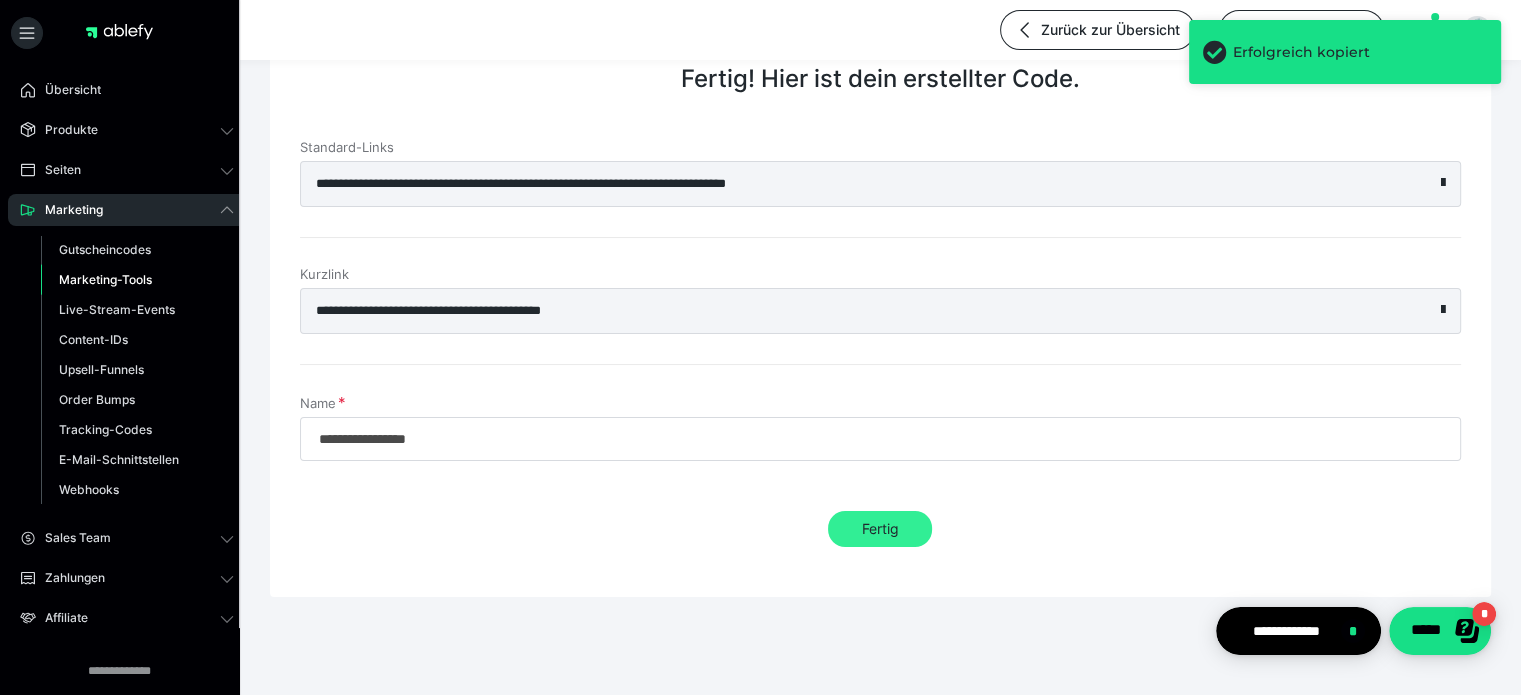 click on "Fertig" at bounding box center [880, 529] 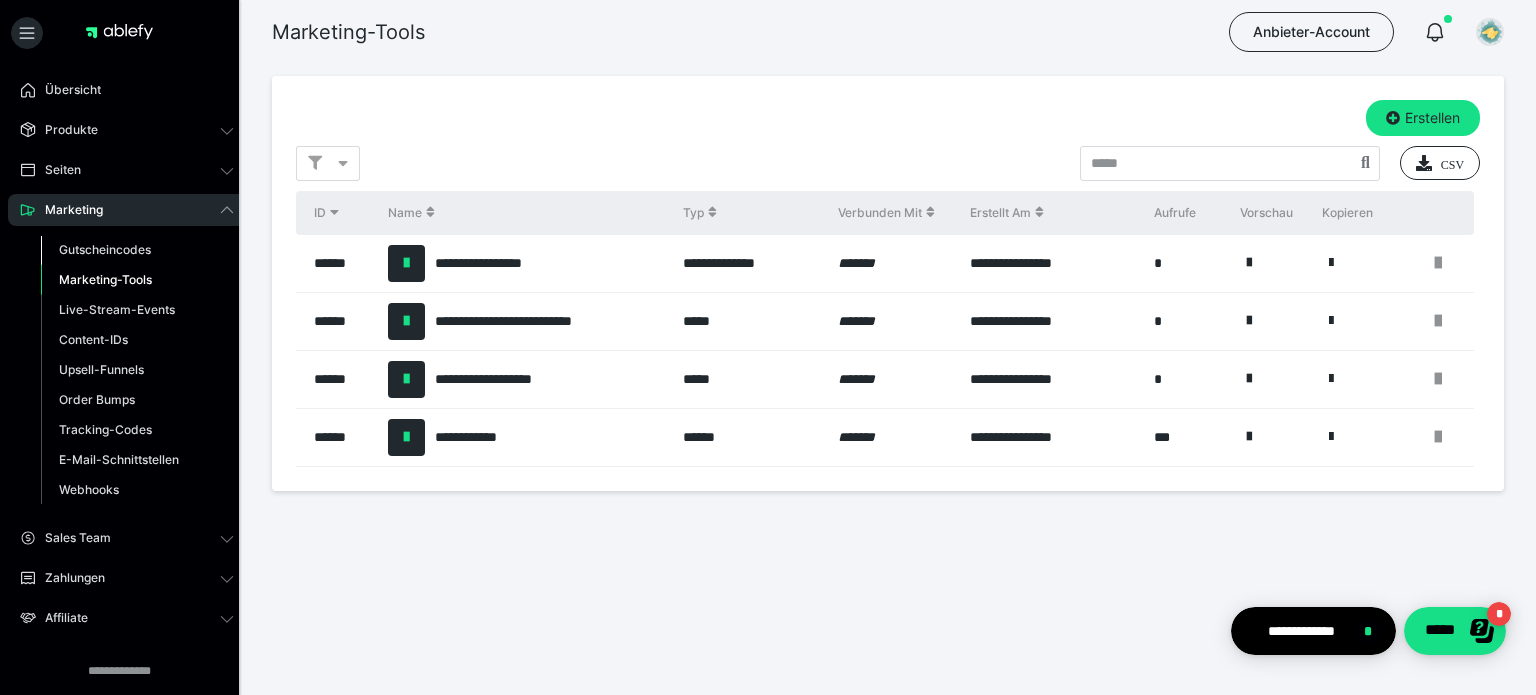 click on "Gutscheincodes" at bounding box center [105, 249] 